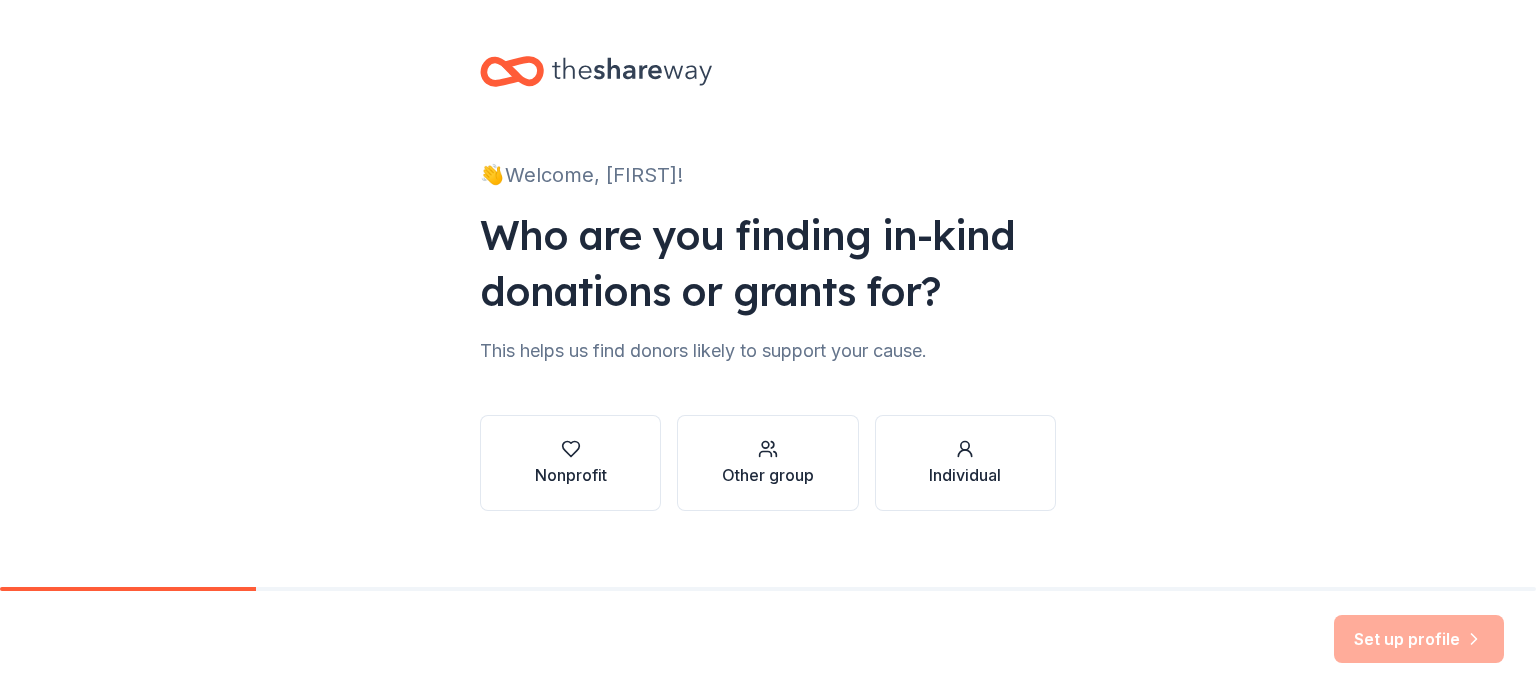 scroll, scrollTop: 0, scrollLeft: 0, axis: both 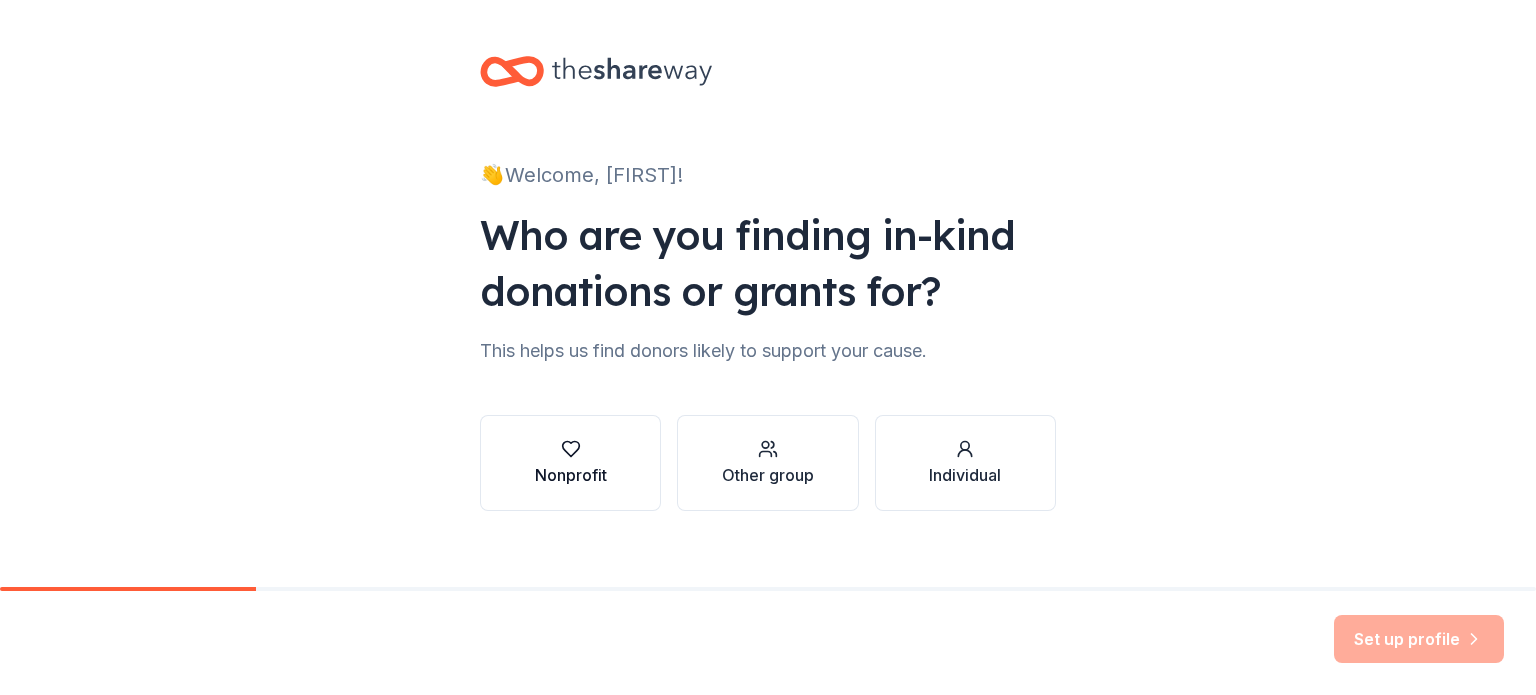 click on "Nonprofit" at bounding box center [570, 463] 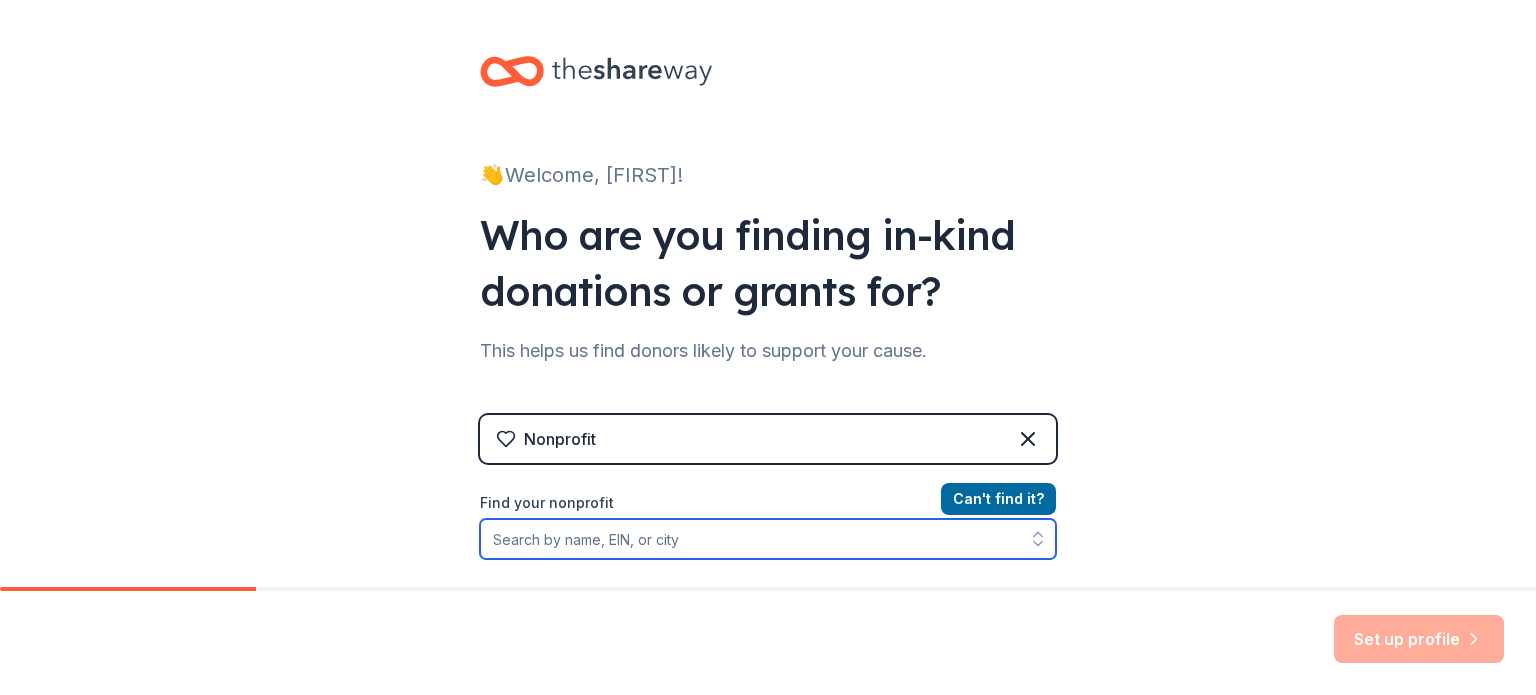 click on "Find your nonprofit" at bounding box center [768, 539] 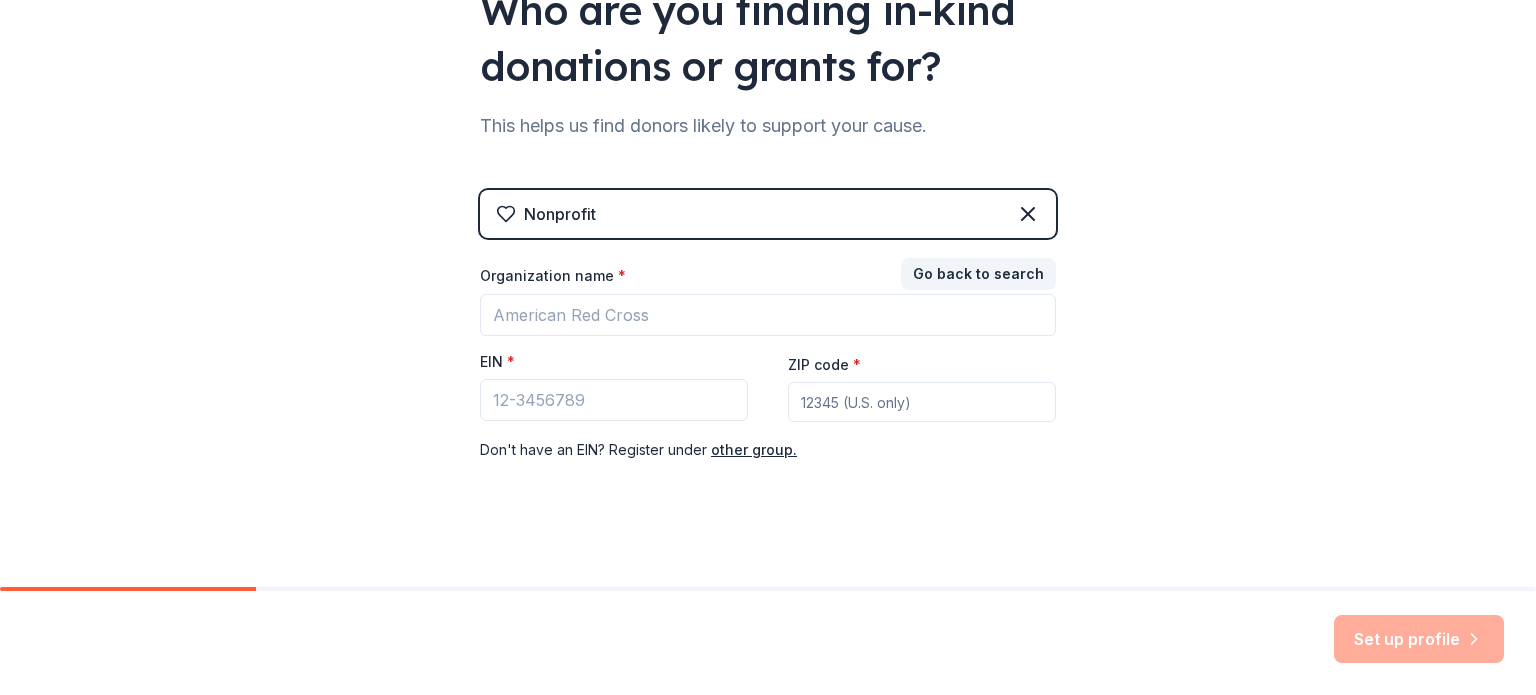 scroll, scrollTop: 236, scrollLeft: 0, axis: vertical 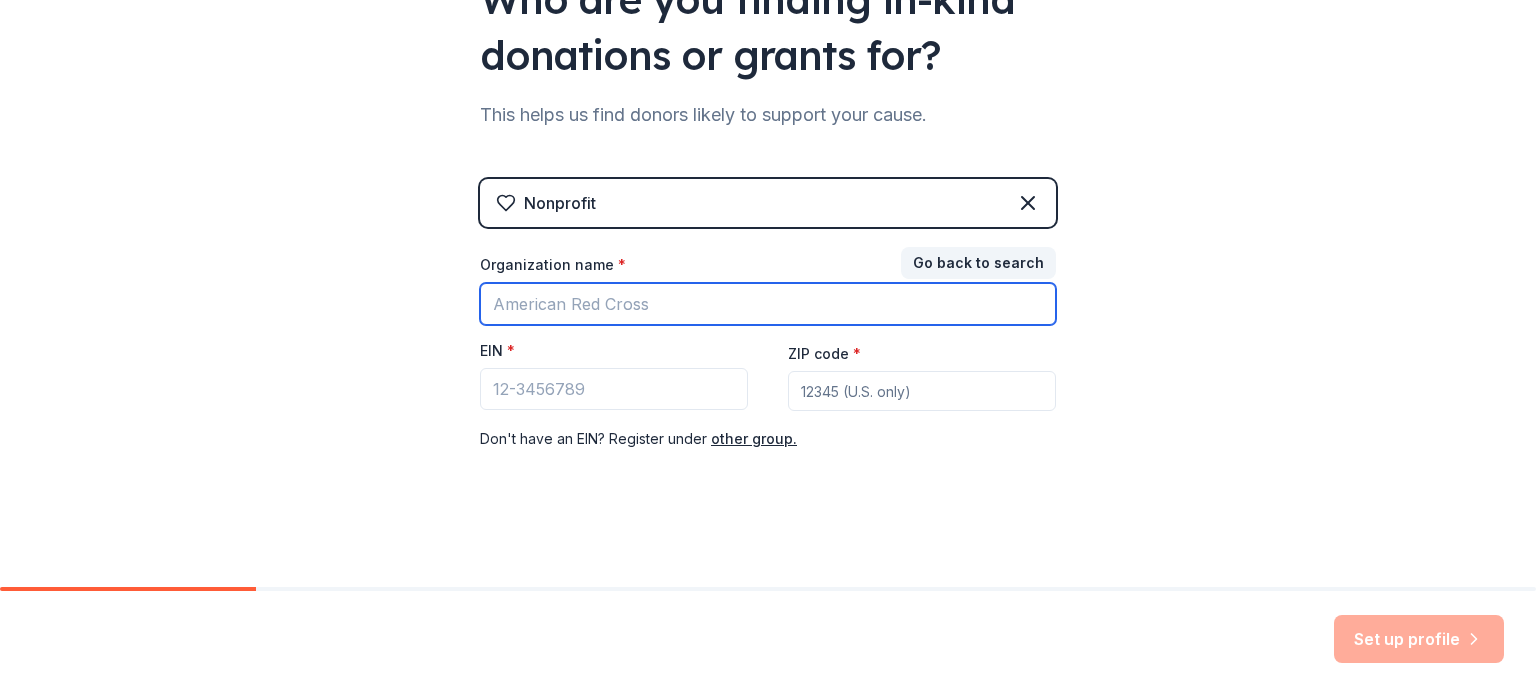 click on "Organization name *" at bounding box center [768, 304] 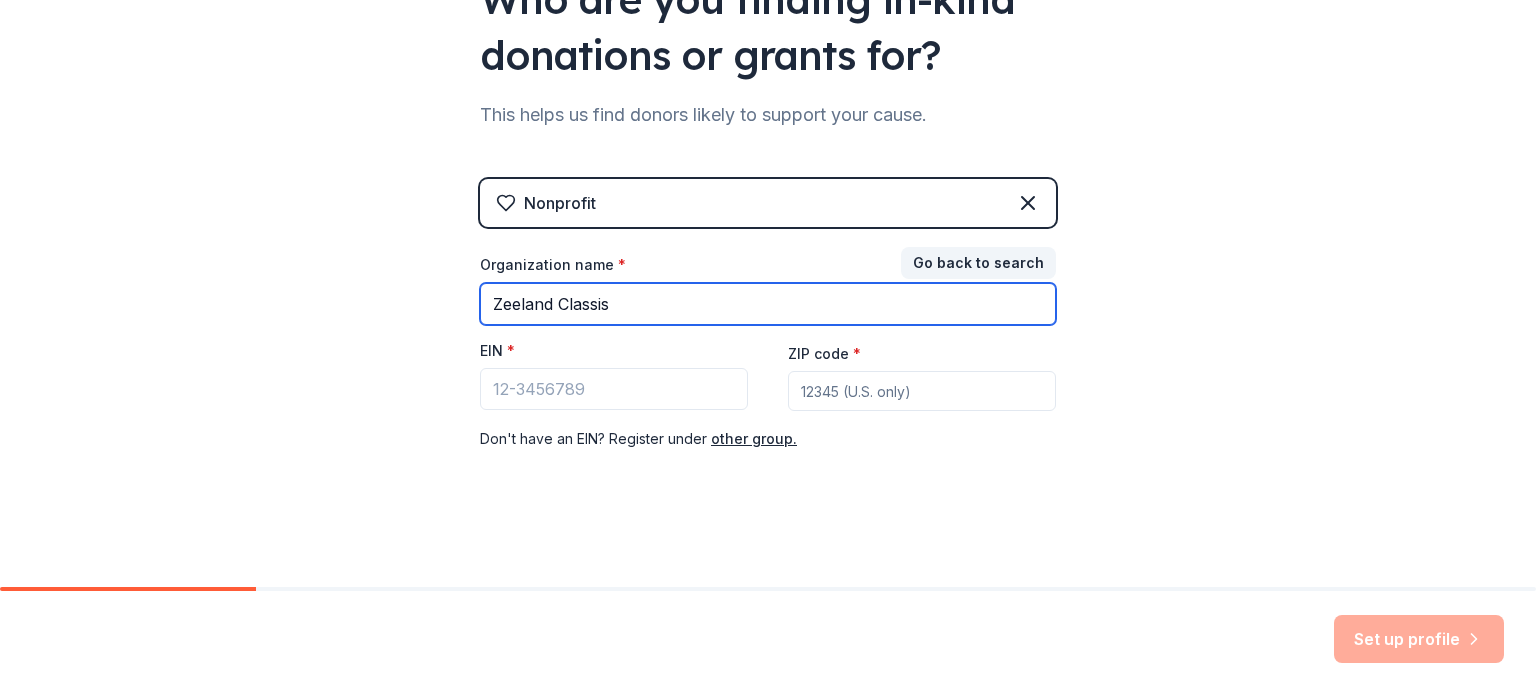 type on "Zeeland Classis" 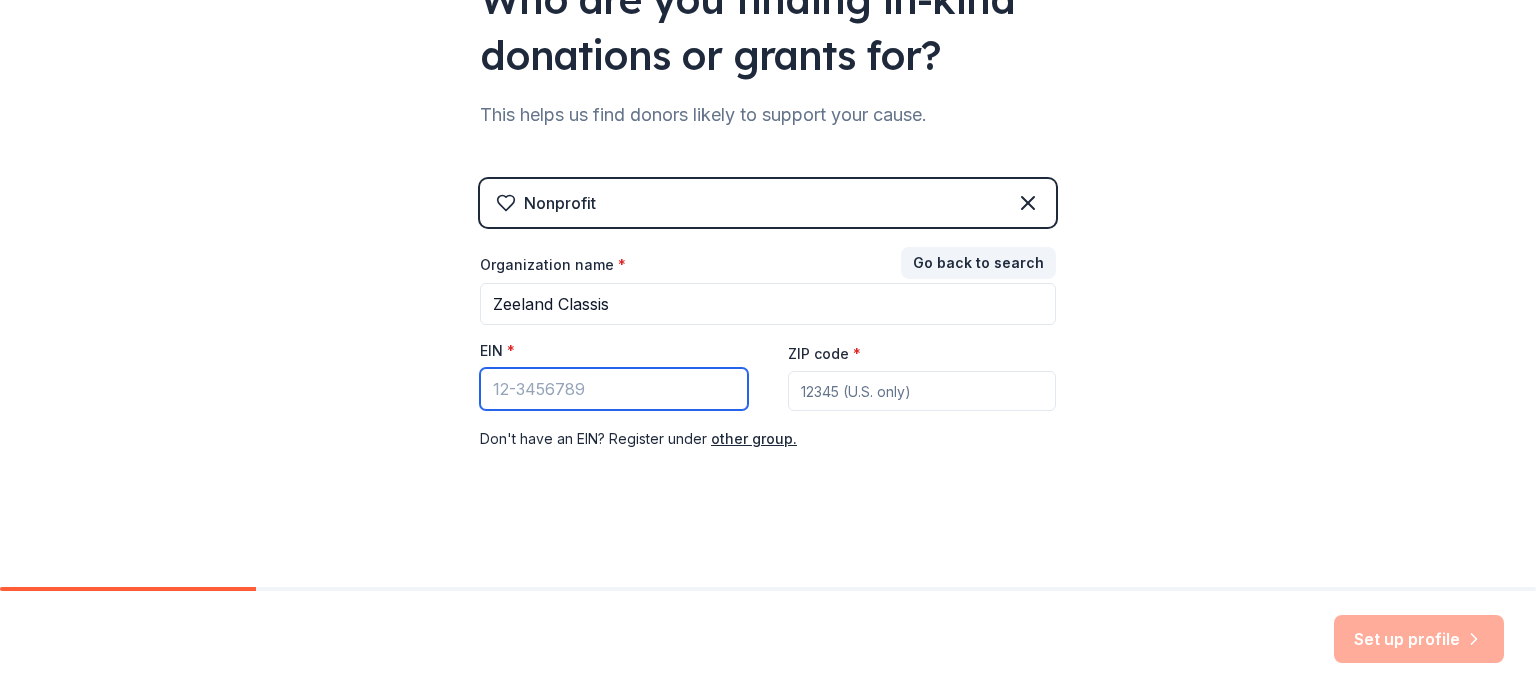 click on "EIN *" at bounding box center [614, 389] 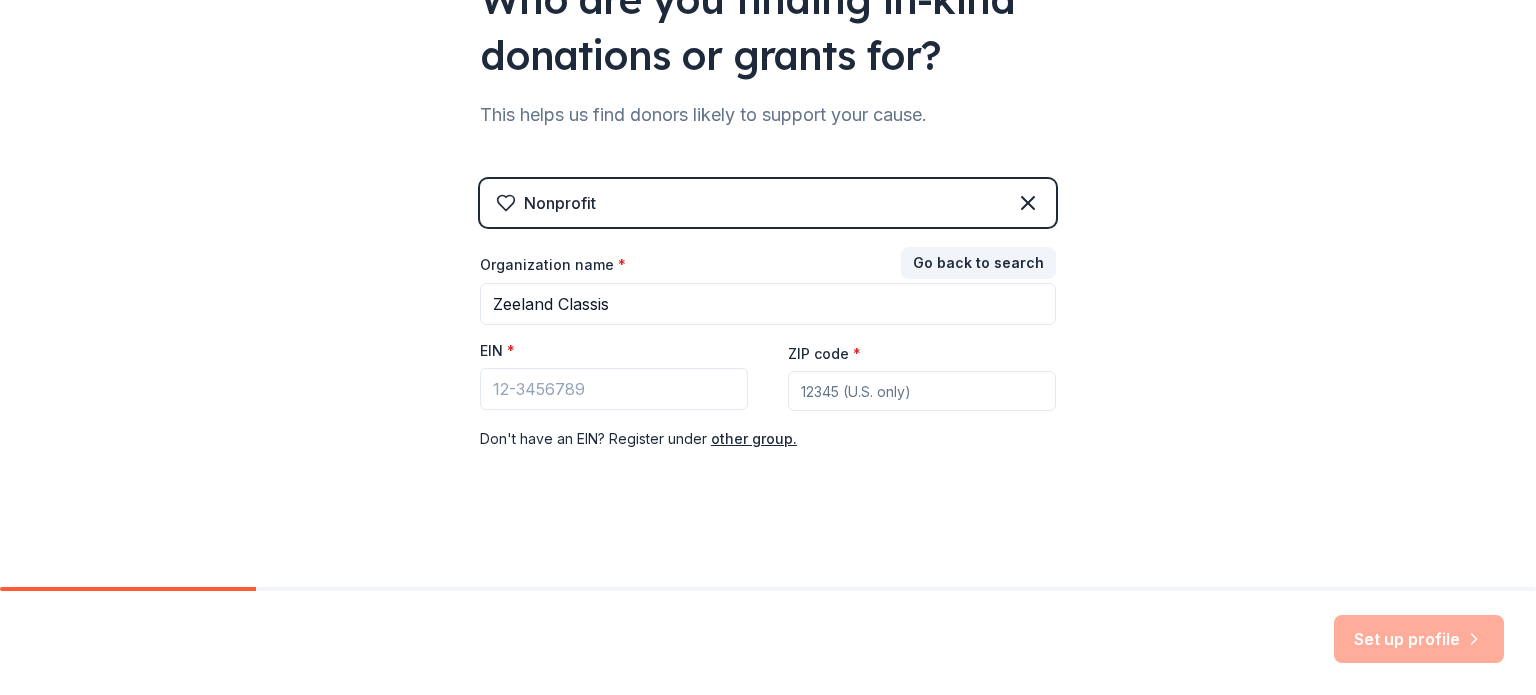 click on "ZIP code *" at bounding box center [922, 391] 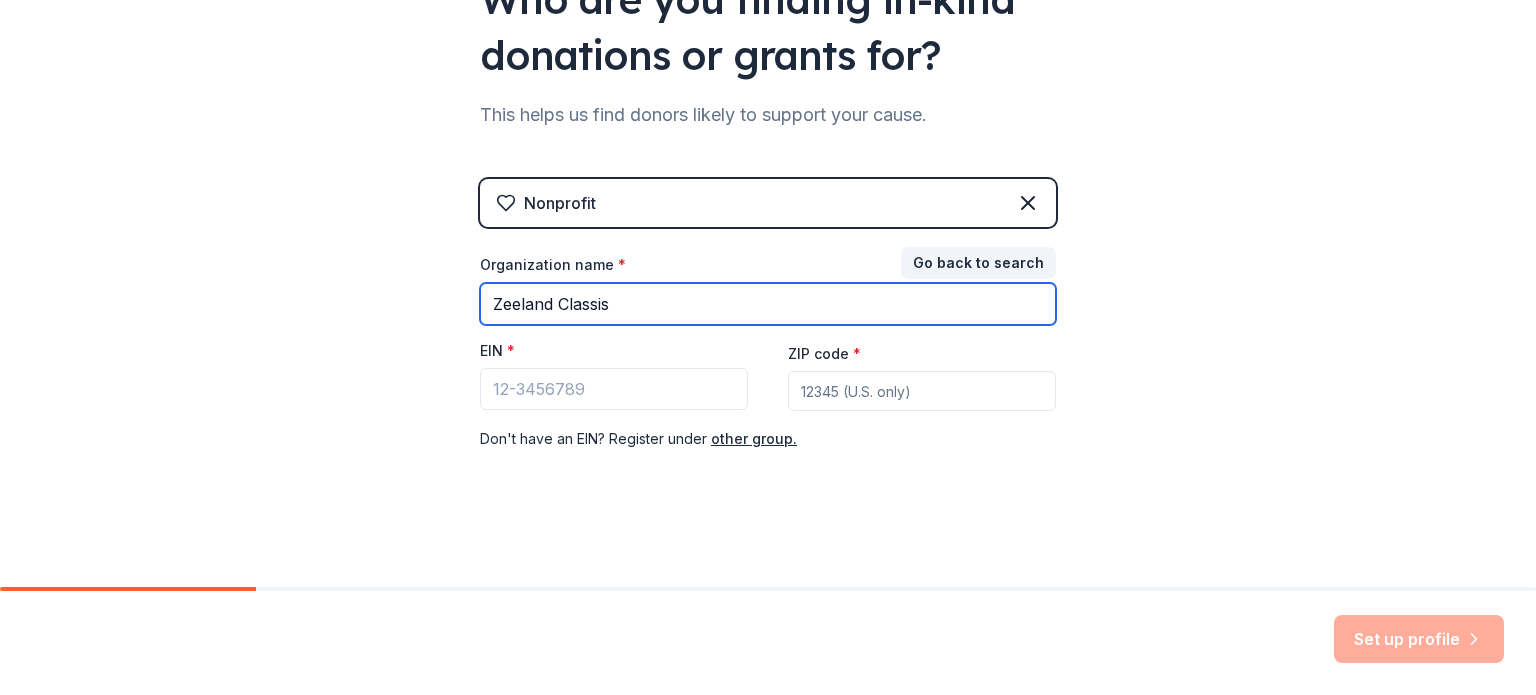 drag, startPoint x: 632, startPoint y: 308, endPoint x: 290, endPoint y: 334, distance: 342.98688 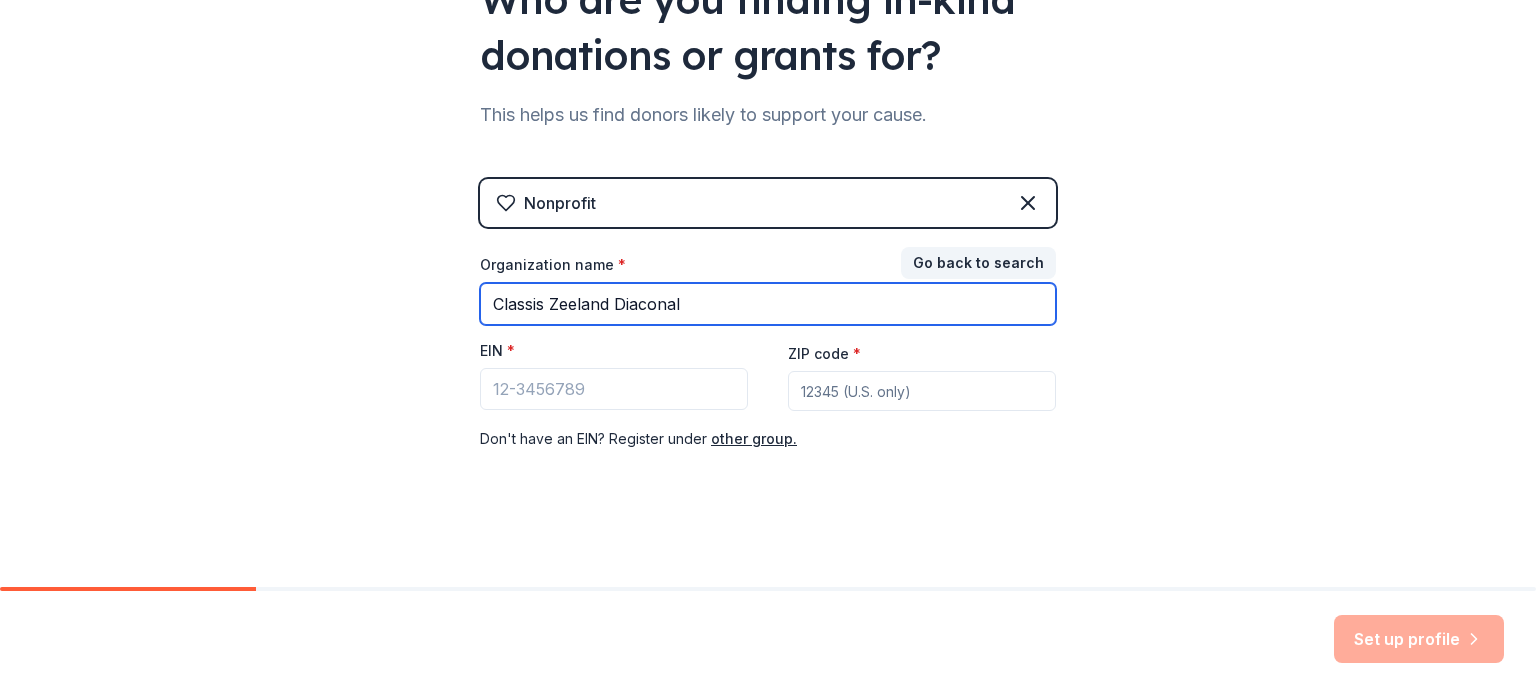 type on "Classis Zeeland Diaconal" 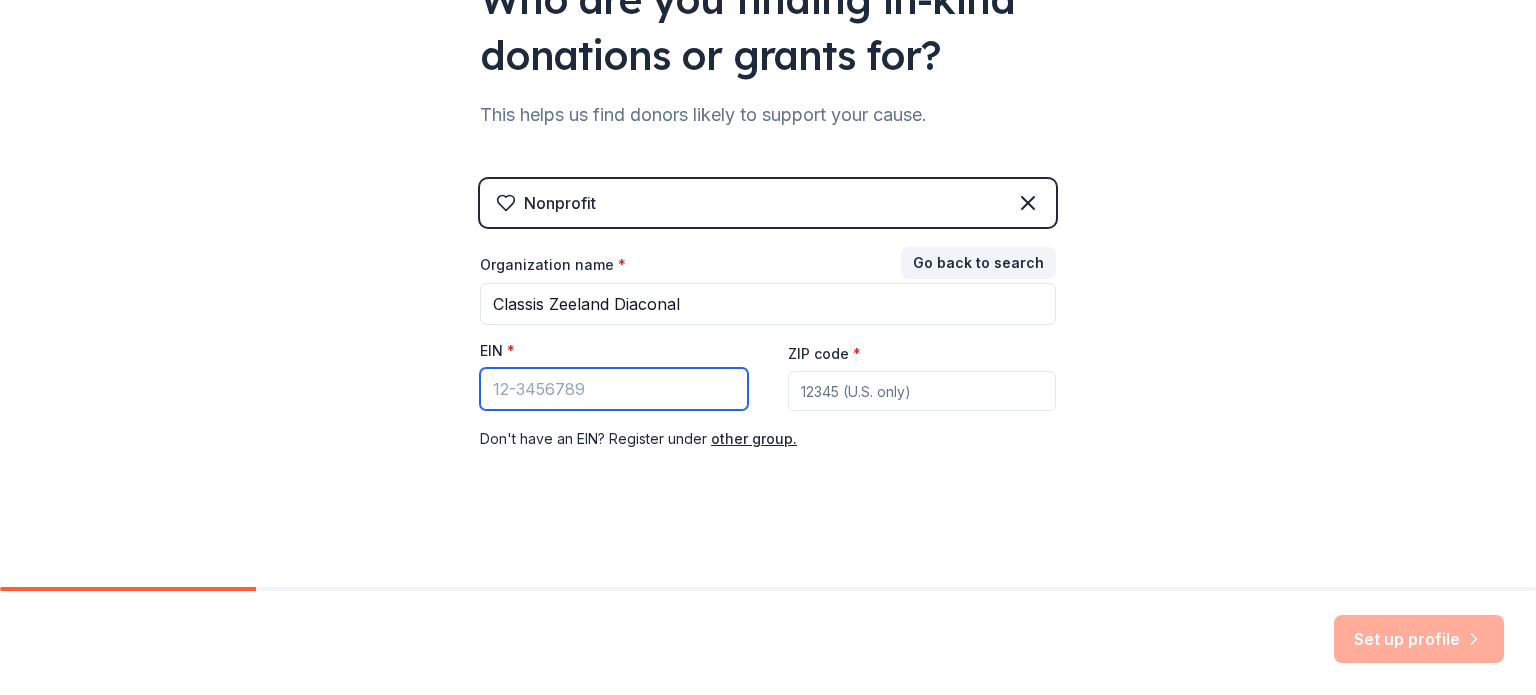click on "EIN *" at bounding box center (614, 389) 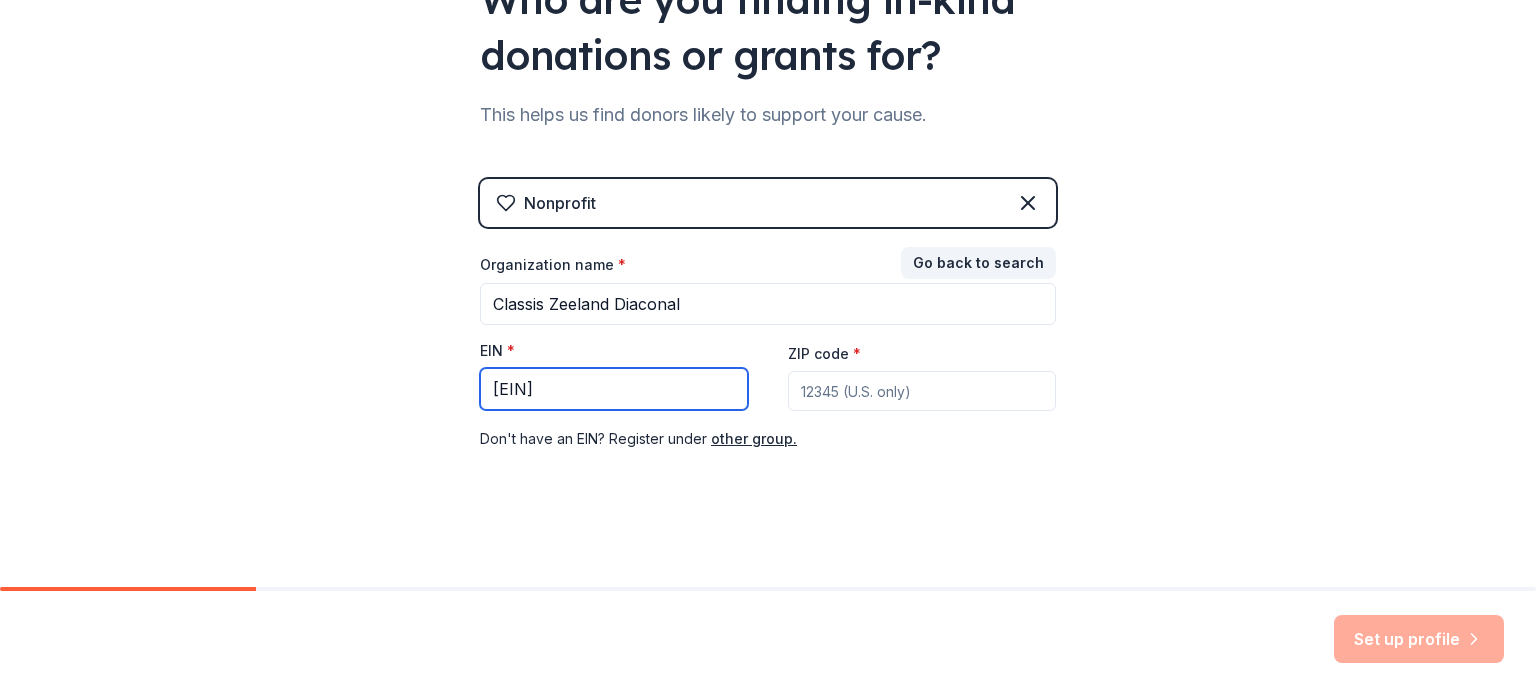 type on "[EIN]" 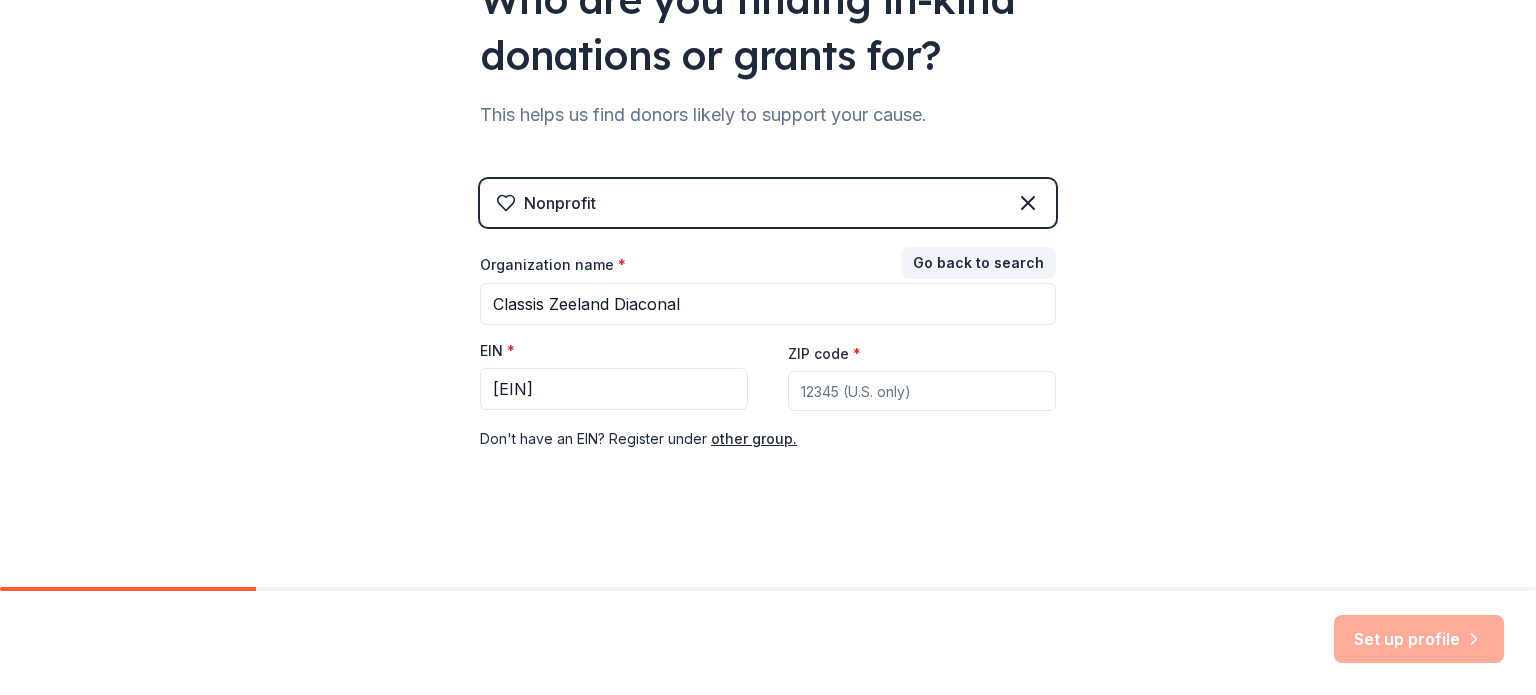 click on "ZIP code *" at bounding box center [922, 391] 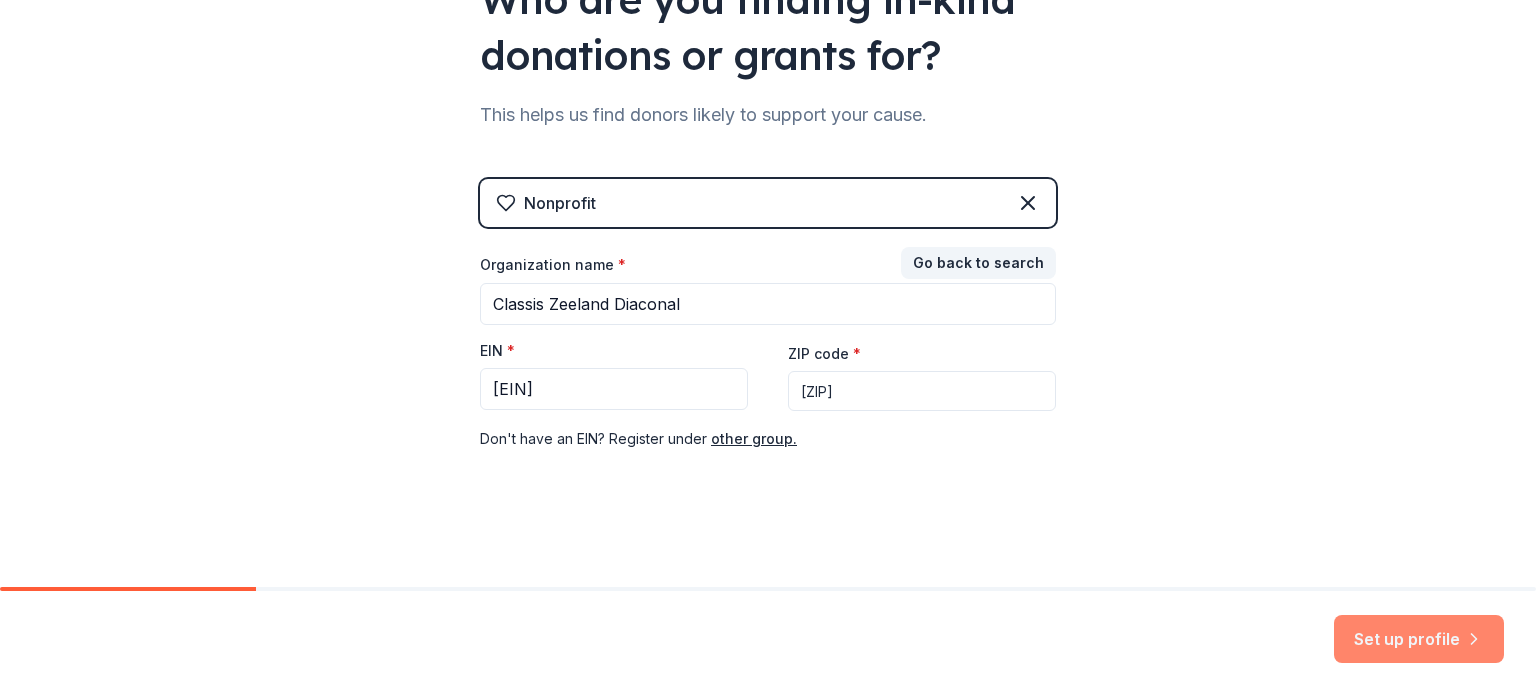 type on "[ZIP]" 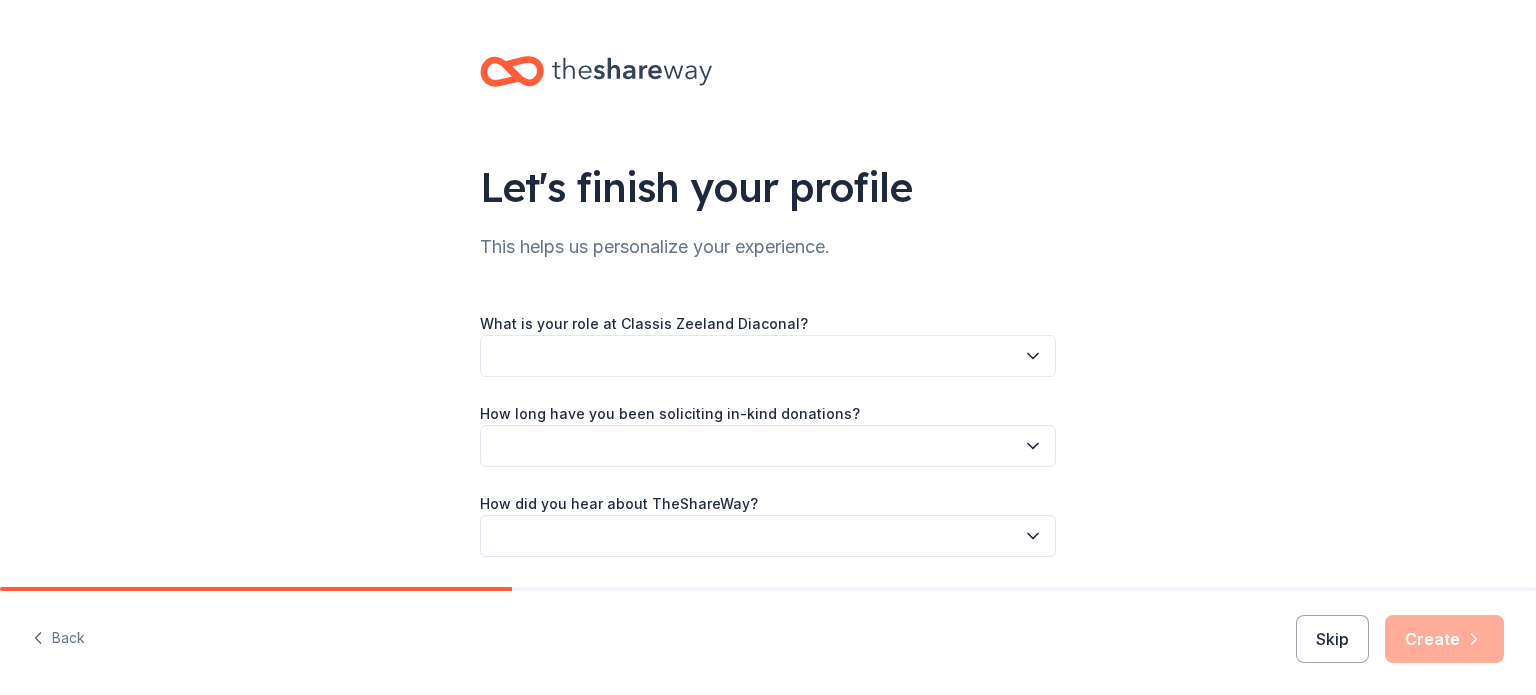 click at bounding box center [768, 356] 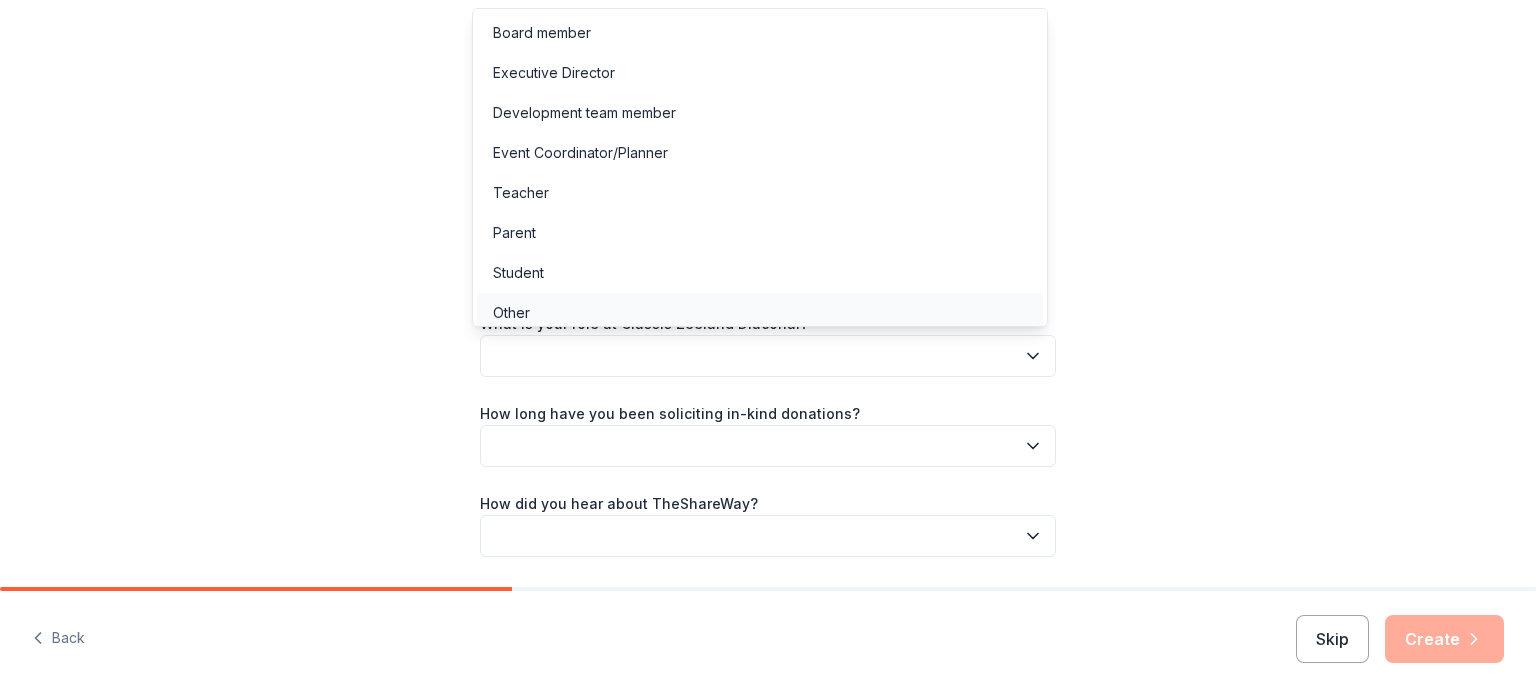 scroll, scrollTop: 6, scrollLeft: 0, axis: vertical 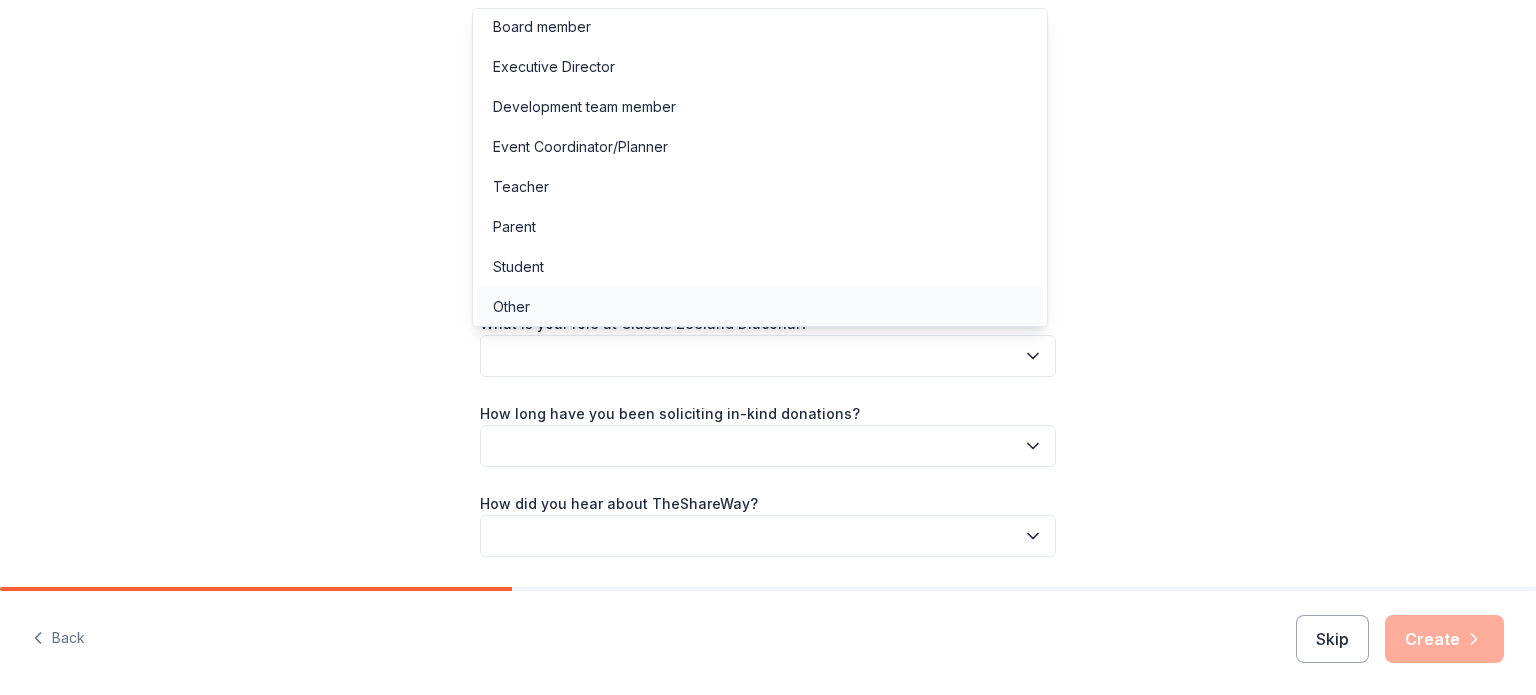 click on "Other" at bounding box center [760, 307] 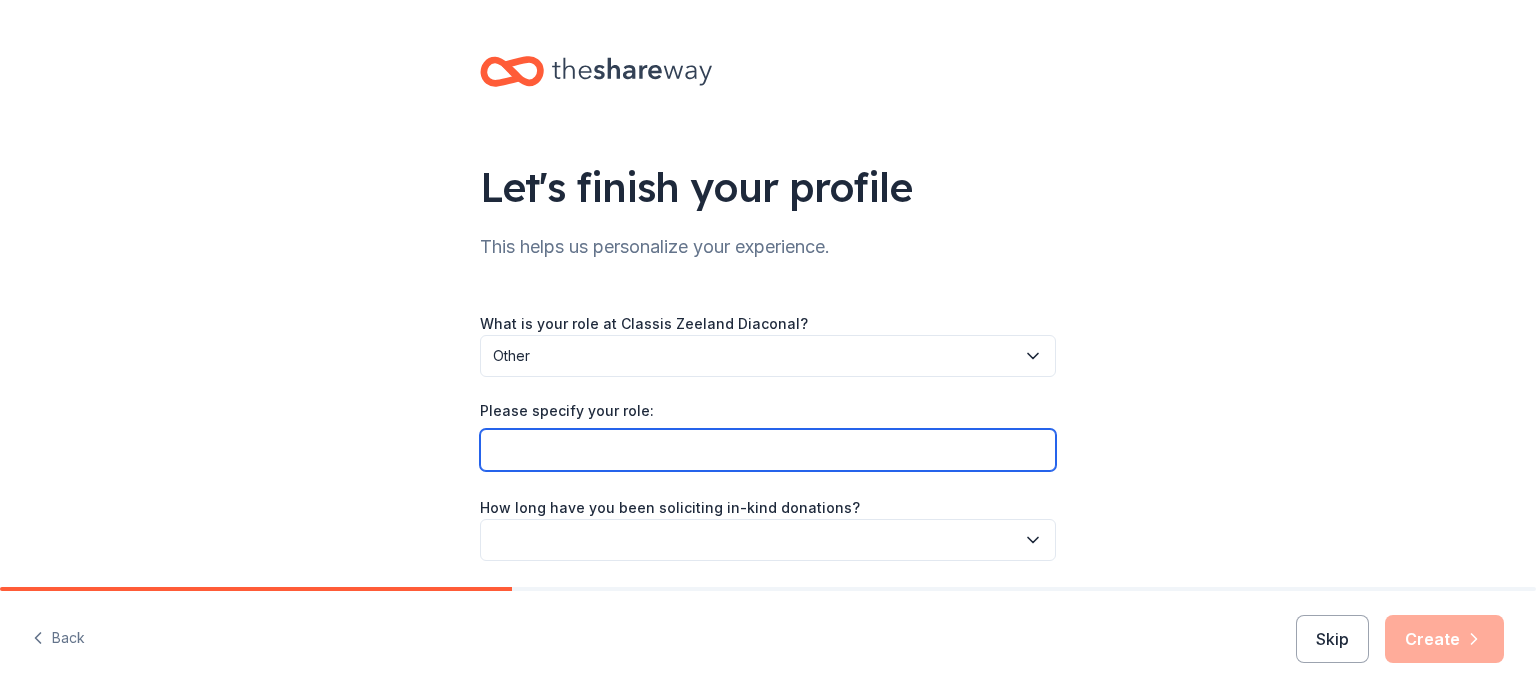 click on "Please specify your role:" at bounding box center [768, 450] 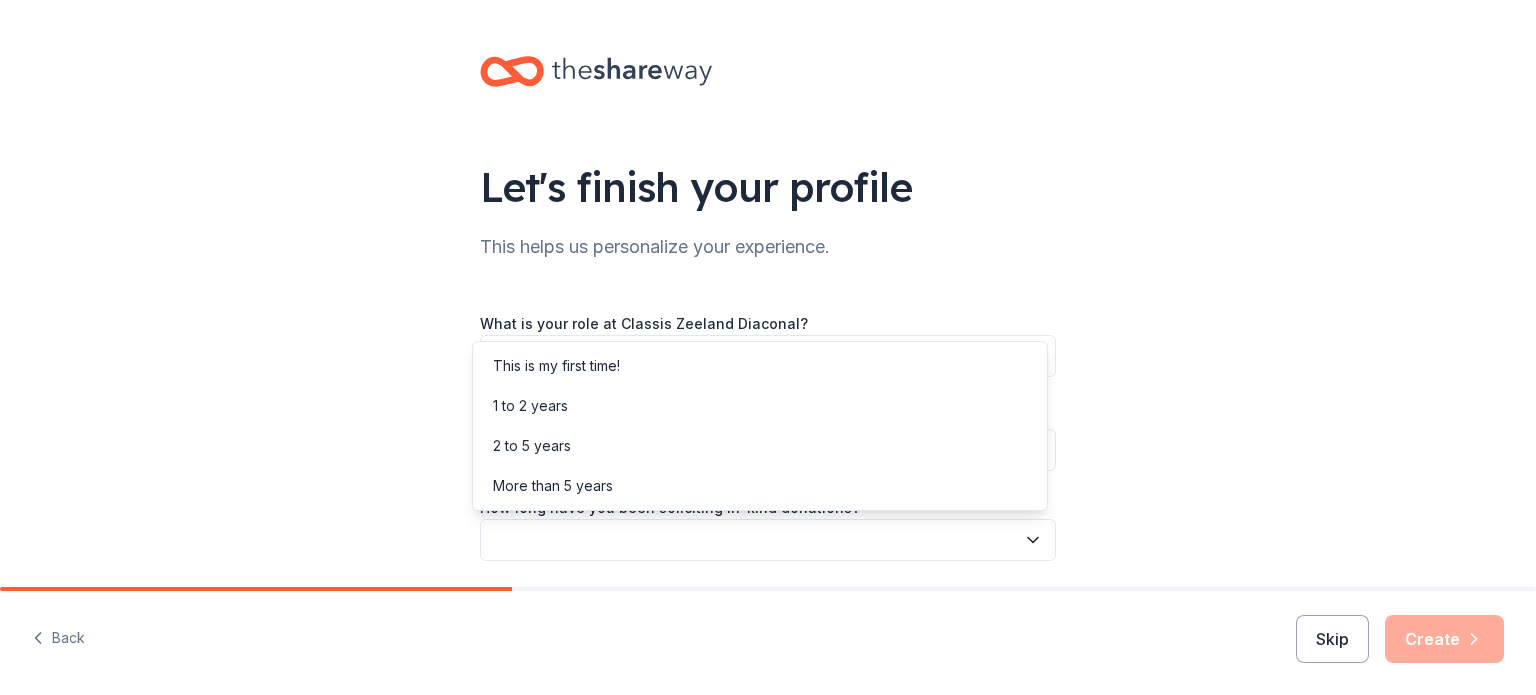 click at bounding box center (768, 540) 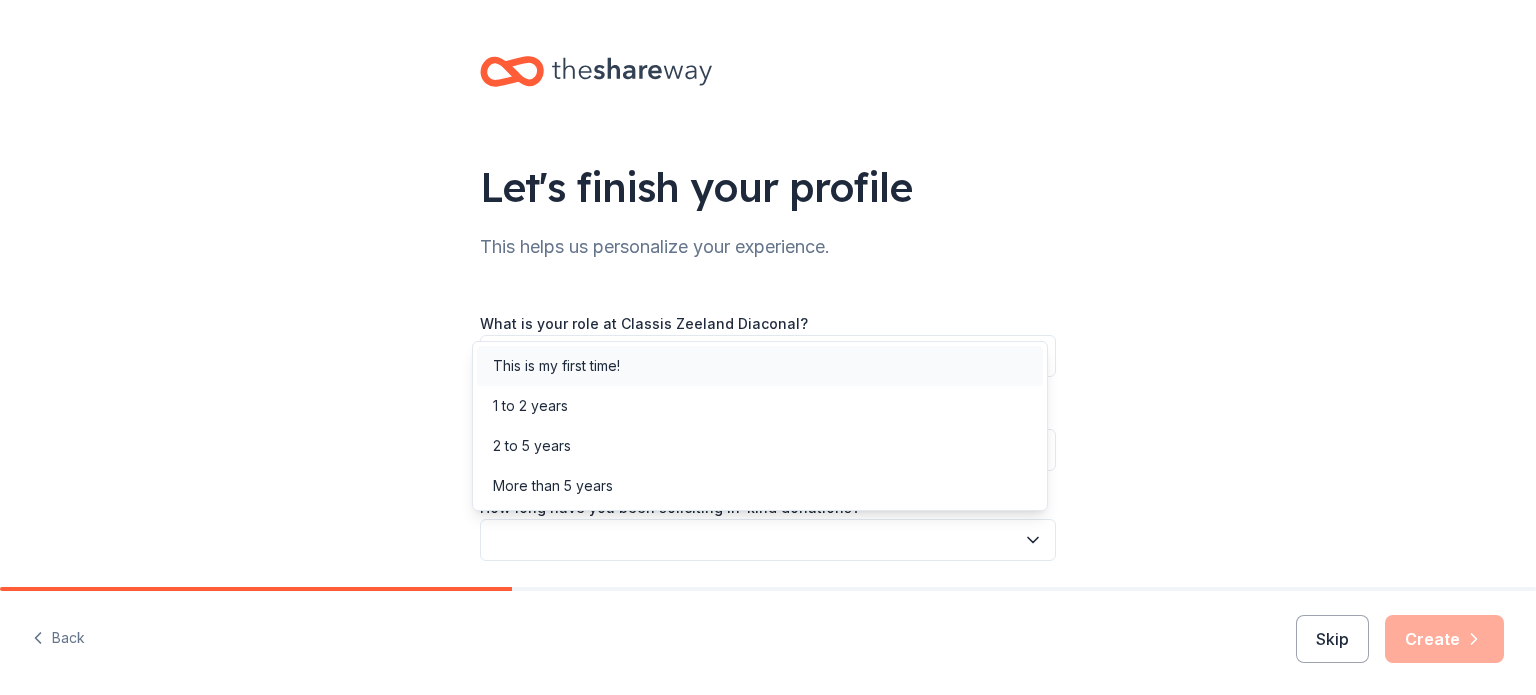 click on "This is my first time!" at bounding box center (760, 366) 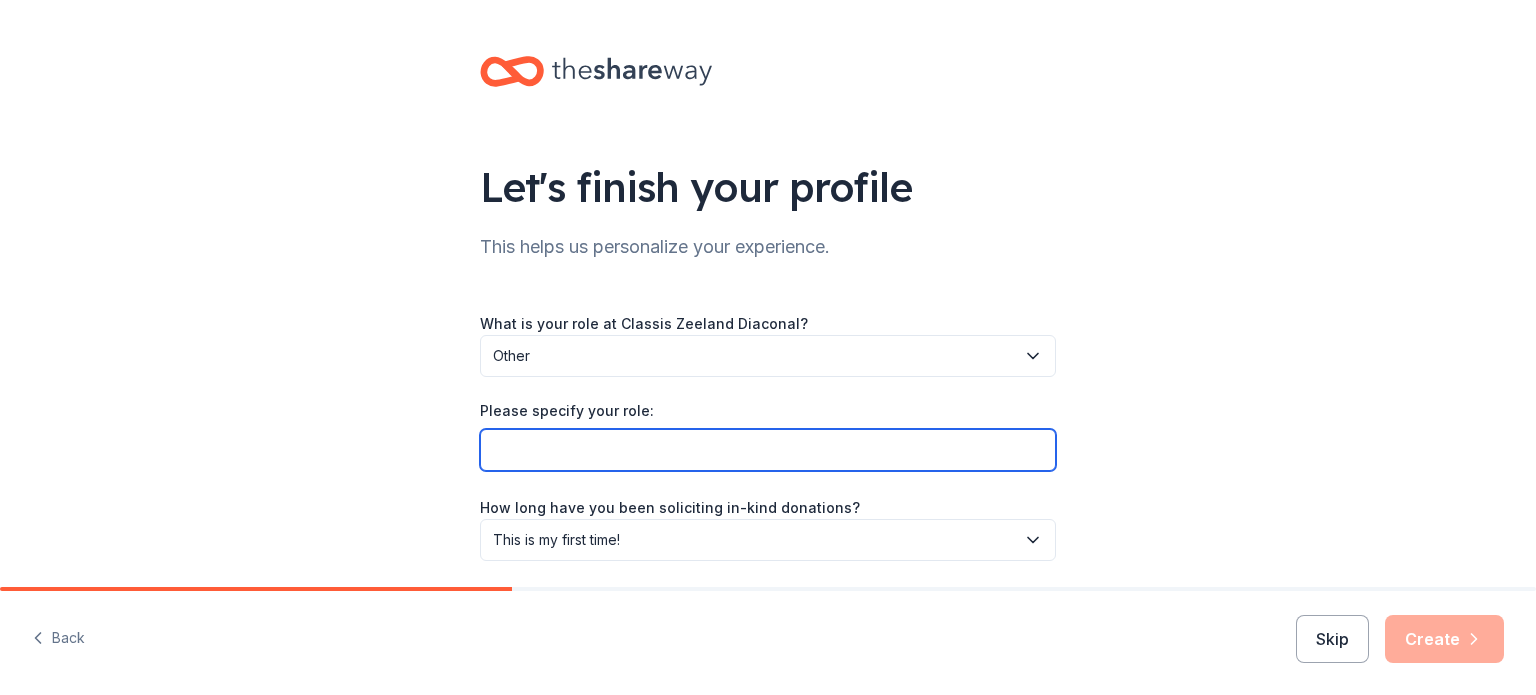 click on "Please specify your role:" at bounding box center [768, 450] 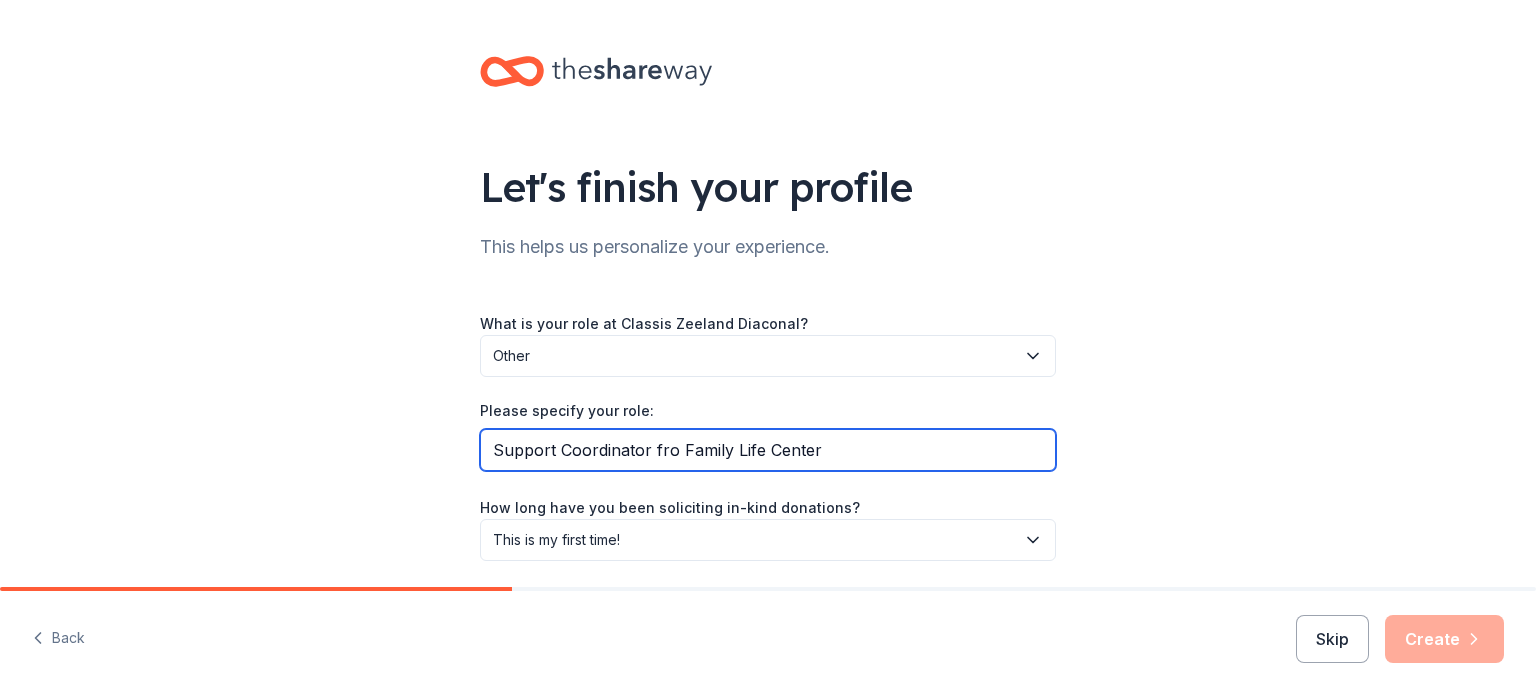 click on "Support Coordinator fro Family Life Center" at bounding box center (768, 450) 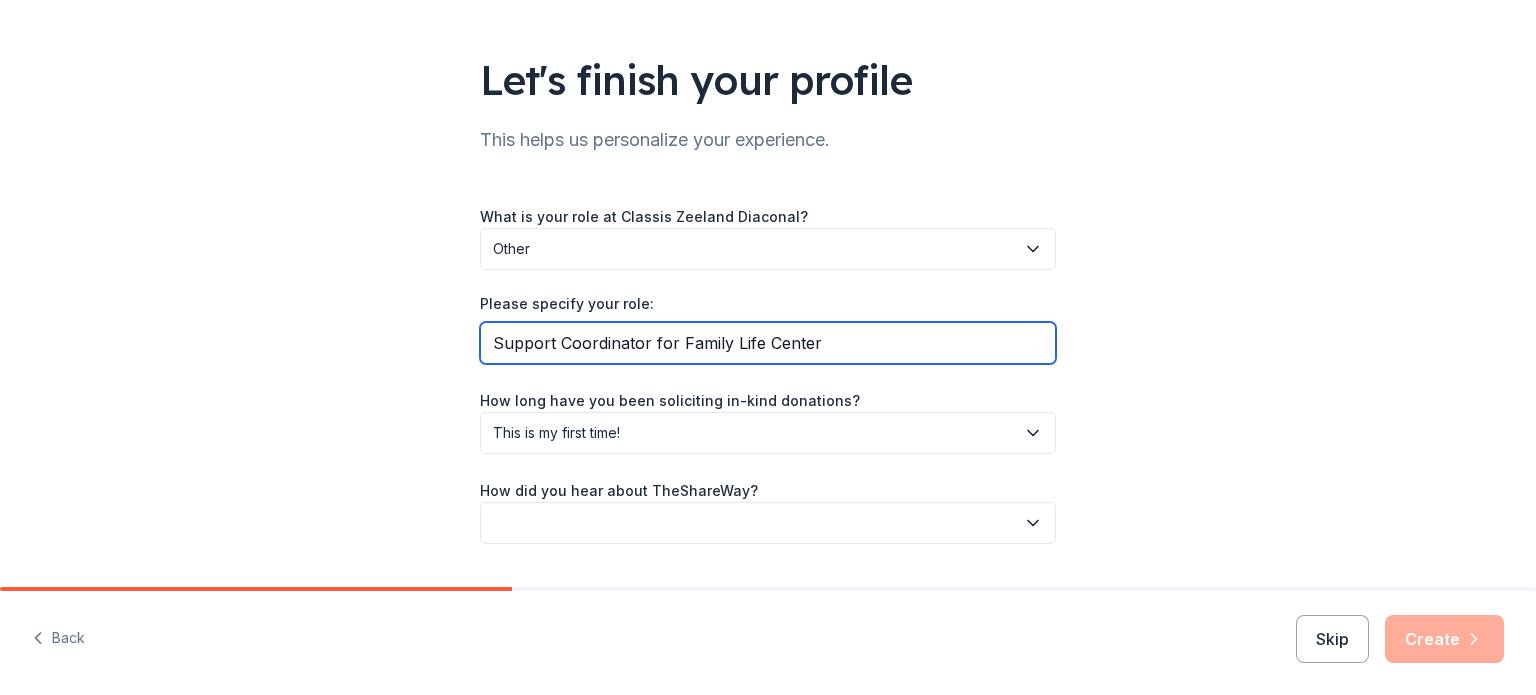 scroll, scrollTop: 159, scrollLeft: 0, axis: vertical 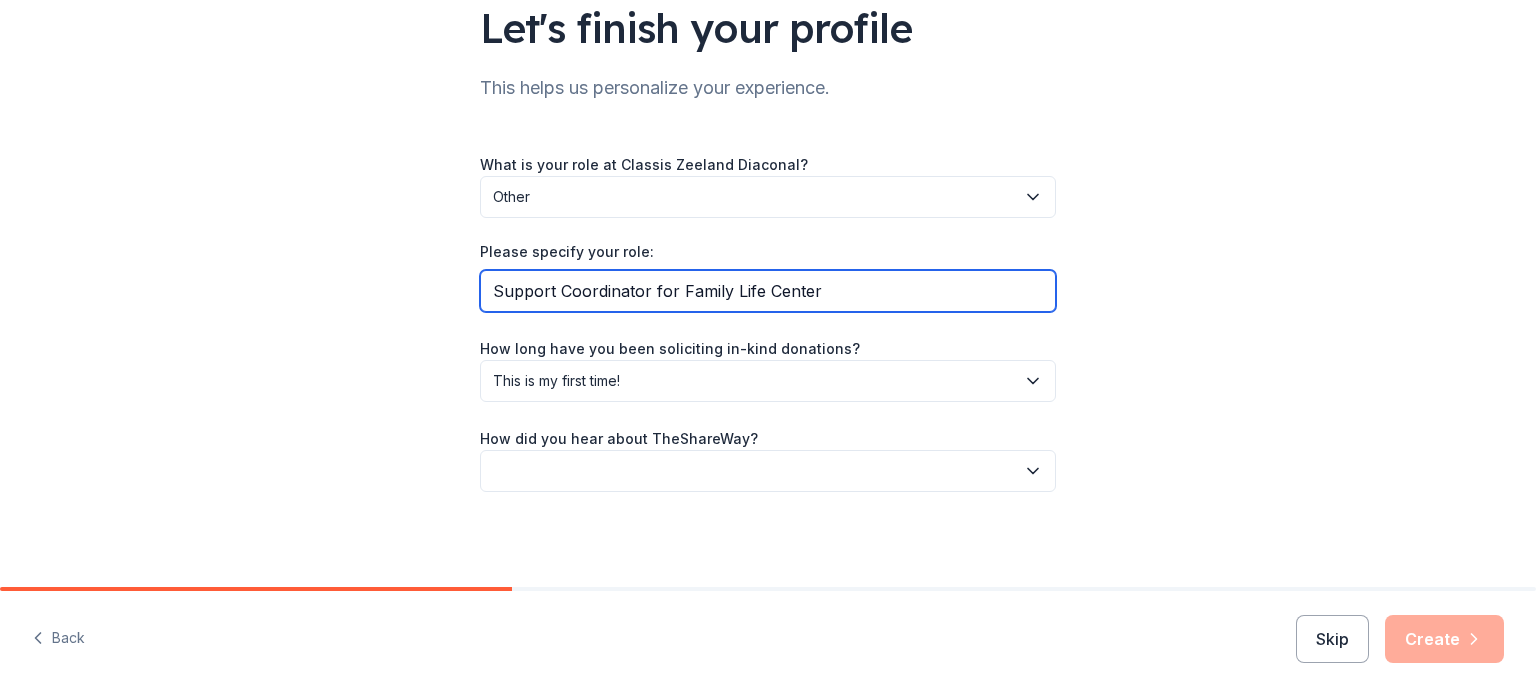 type on "Support Coordinator for Family Life Center" 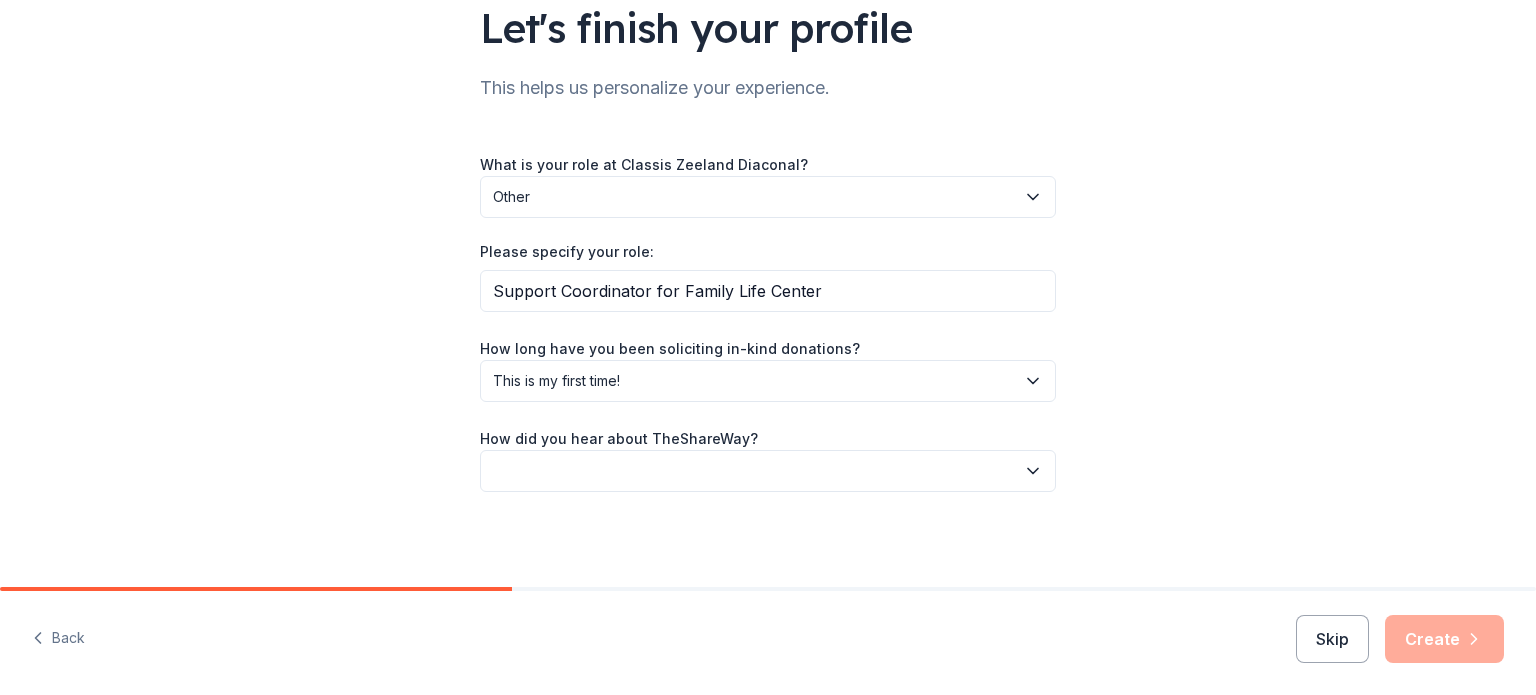 click at bounding box center [768, 471] 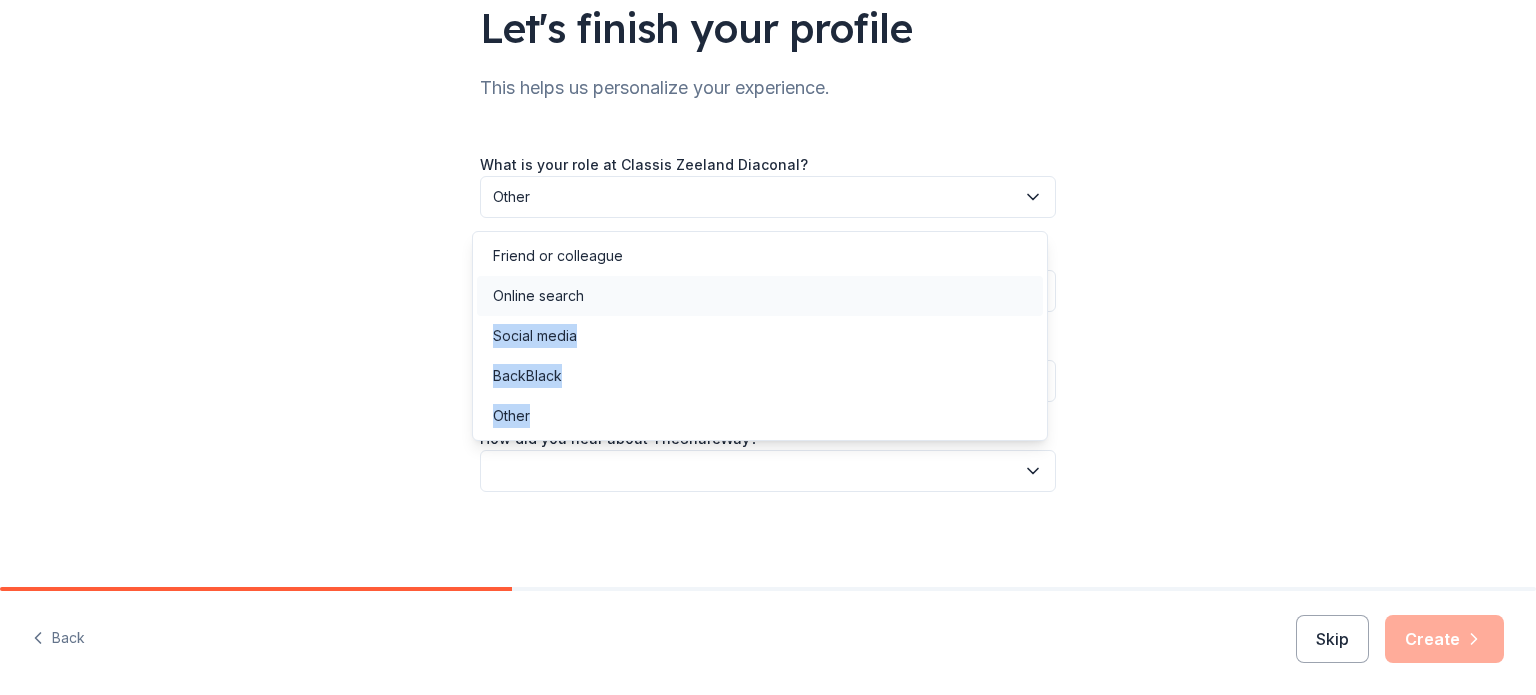 drag, startPoint x: 694, startPoint y: 405, endPoint x: 688, endPoint y: 295, distance: 110.16351 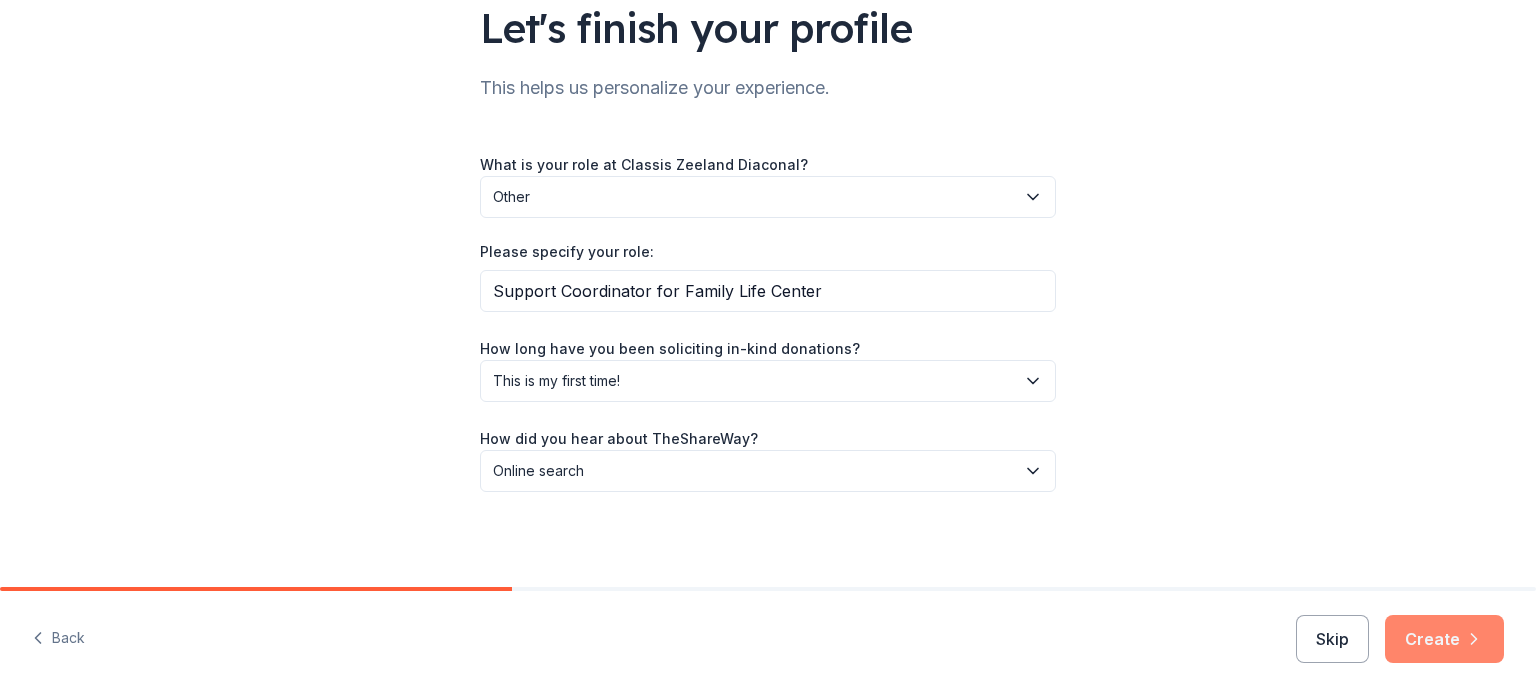 click on "Create" at bounding box center (1444, 639) 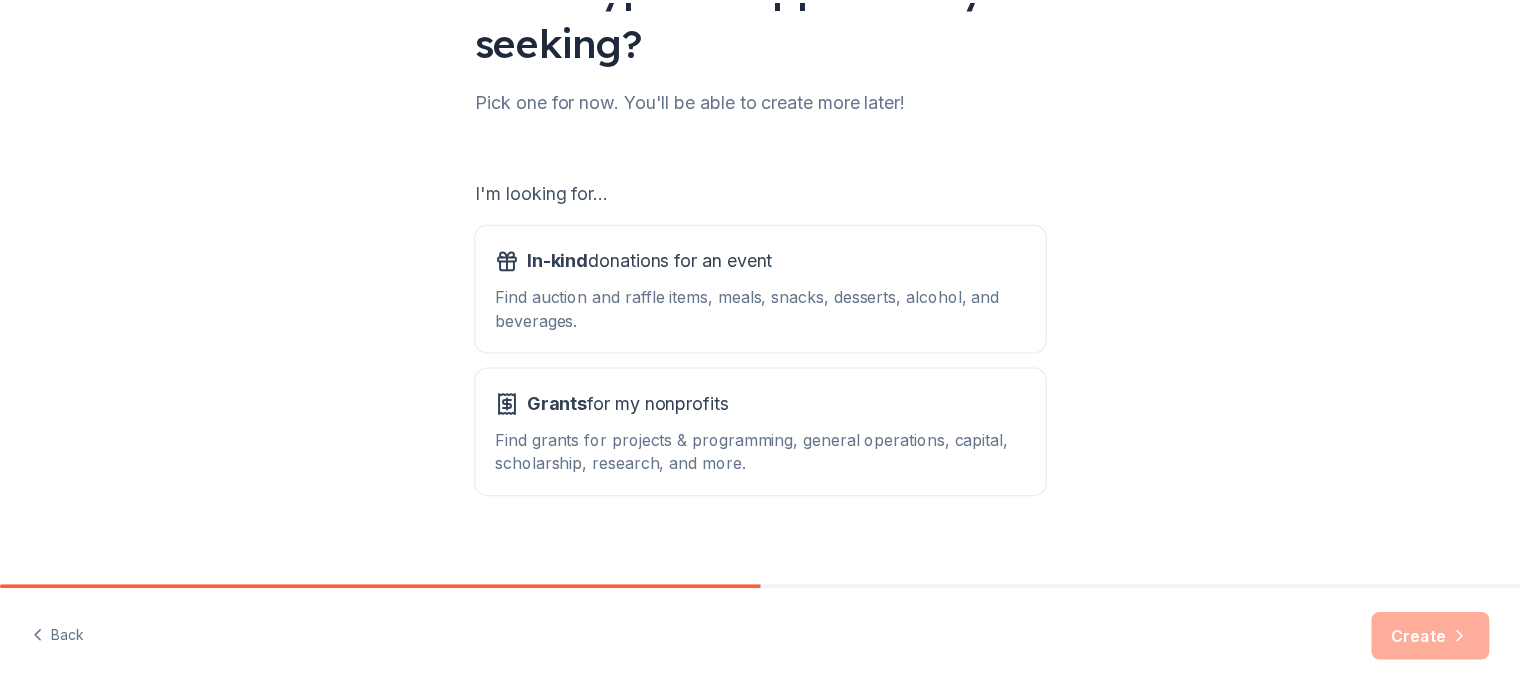 scroll, scrollTop: 220, scrollLeft: 0, axis: vertical 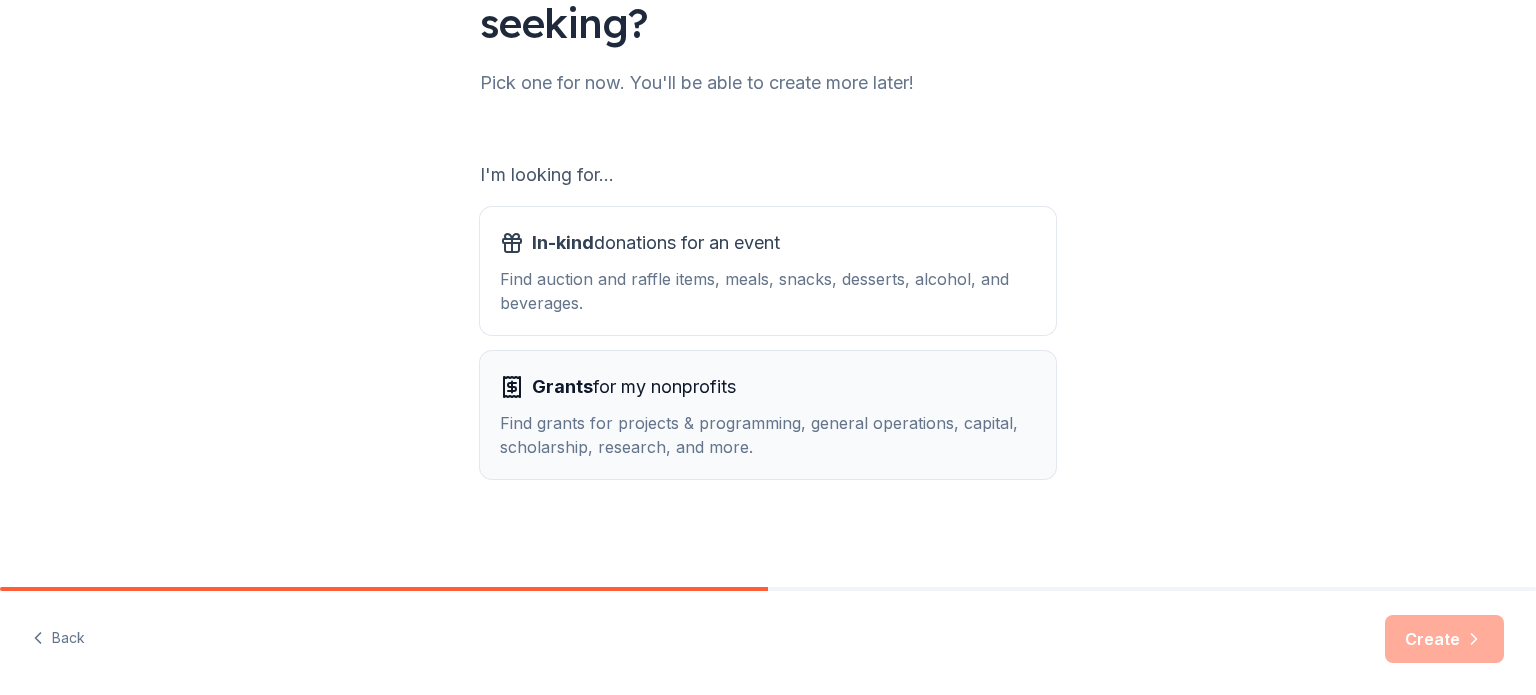 click on "Grants  for my nonprofits" at bounding box center (634, 387) 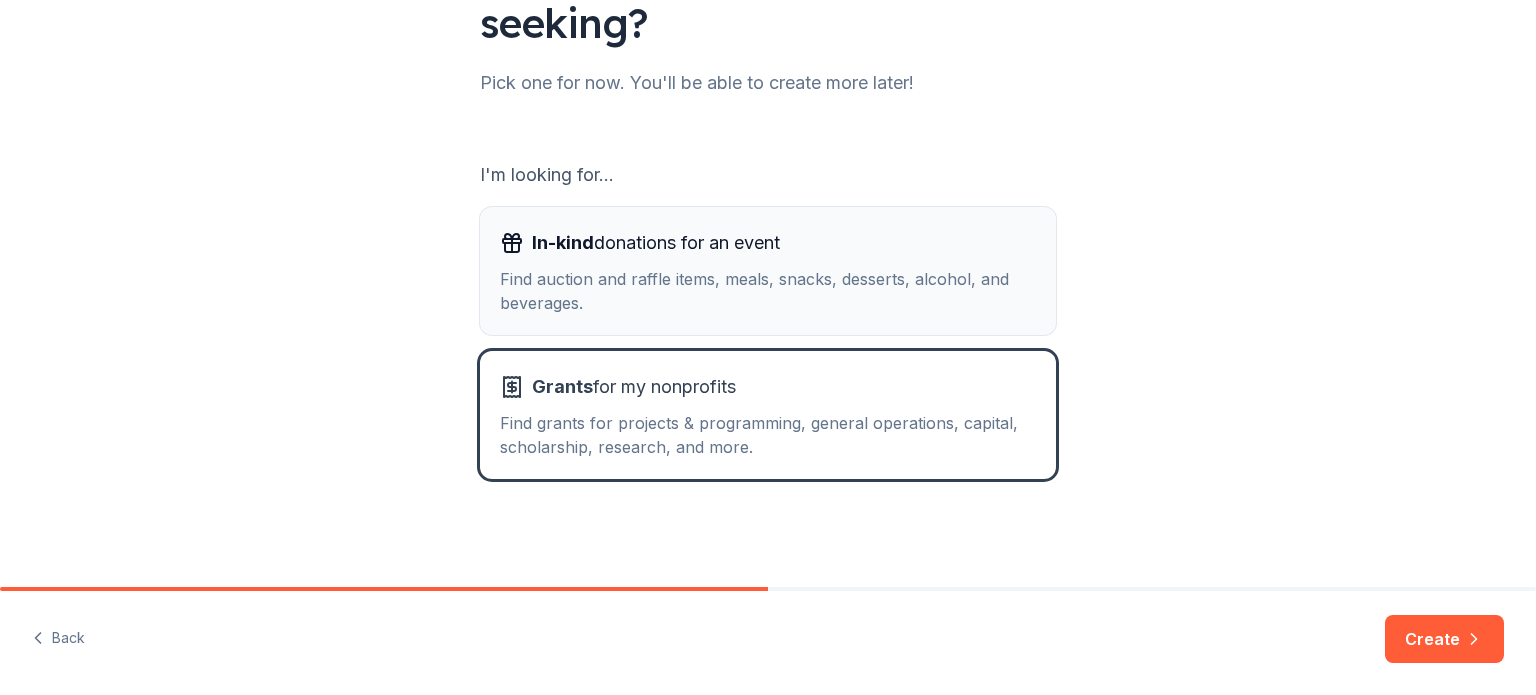 click on "In-kind  donations for an event Find auction and raffle items, meals, snacks, desserts, alcohol, and beverages." at bounding box center [768, 271] 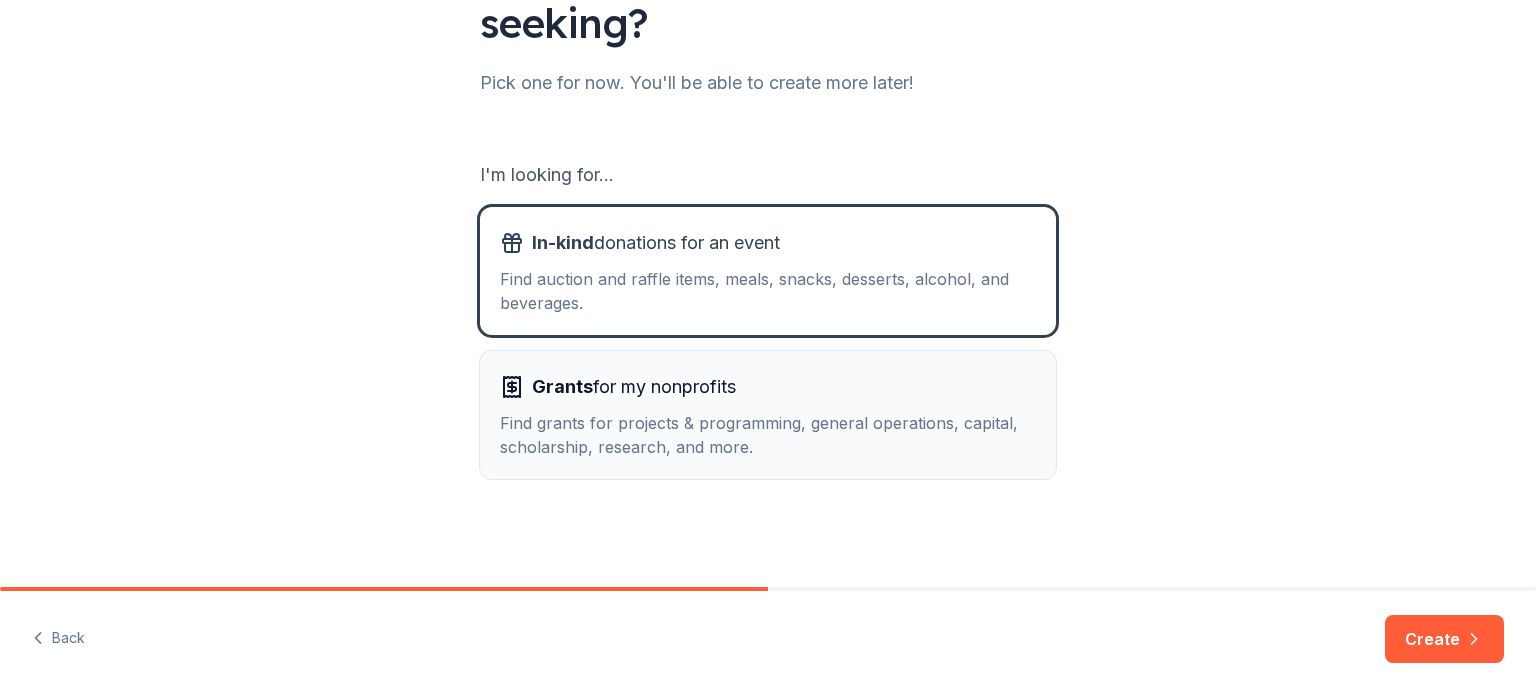 click on "Find grants for projects & programming, general operations, capital, scholarship, research, and more." at bounding box center (768, 435) 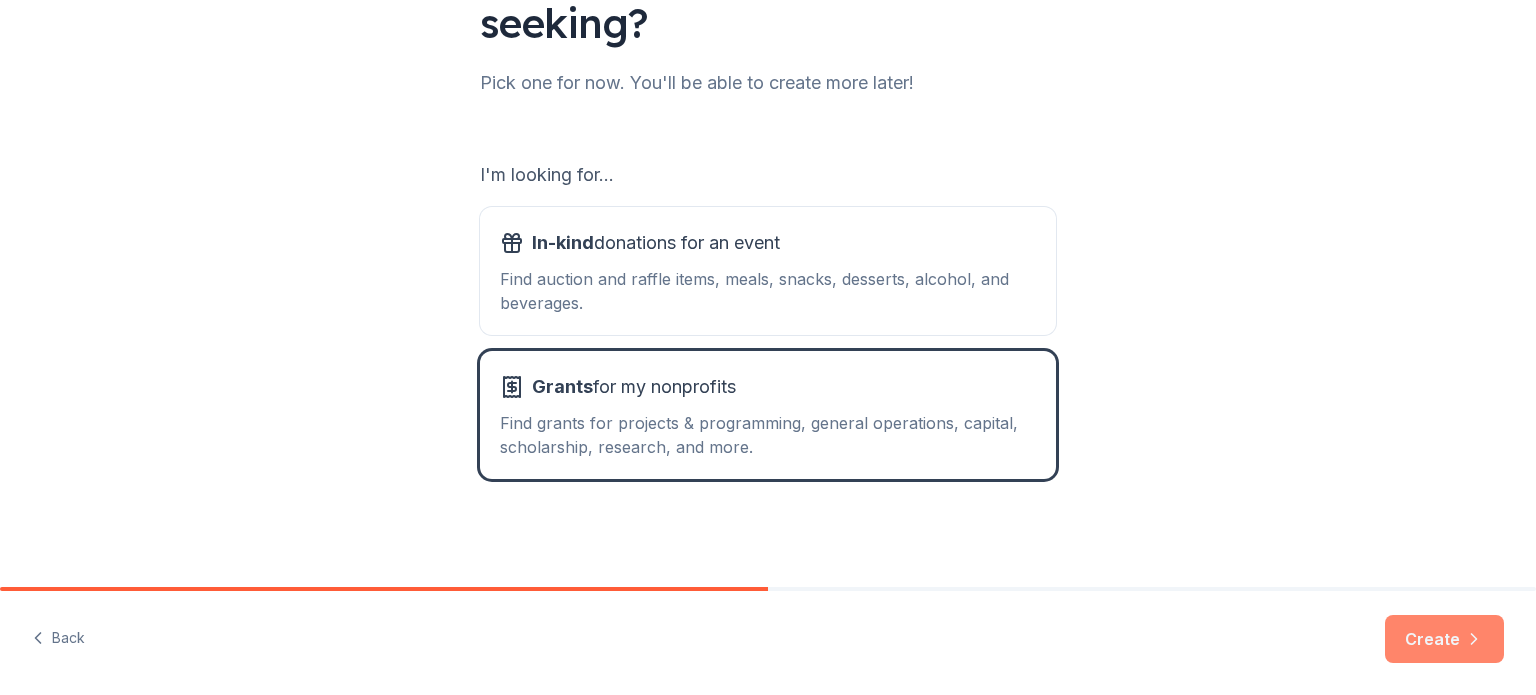 click on "Create" at bounding box center (1444, 639) 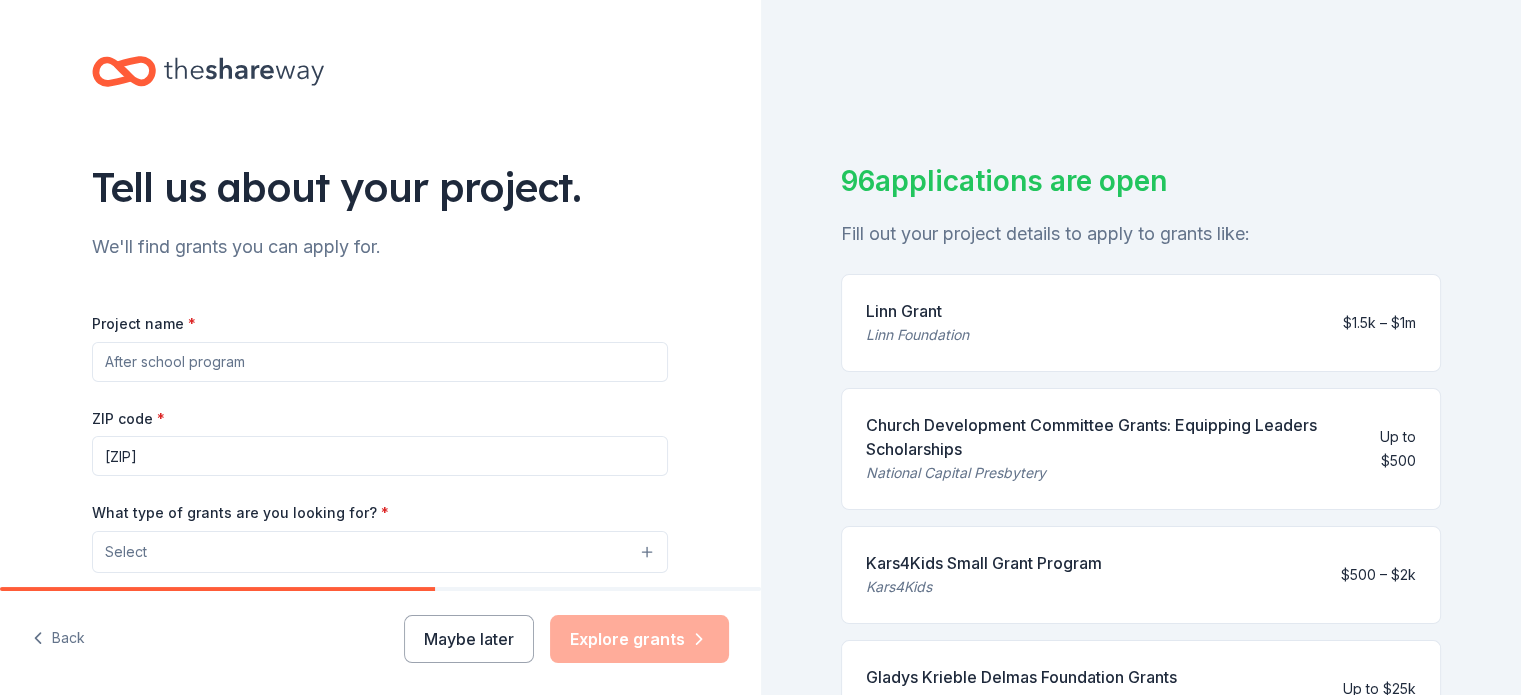 click on "Project name *" at bounding box center (380, 362) 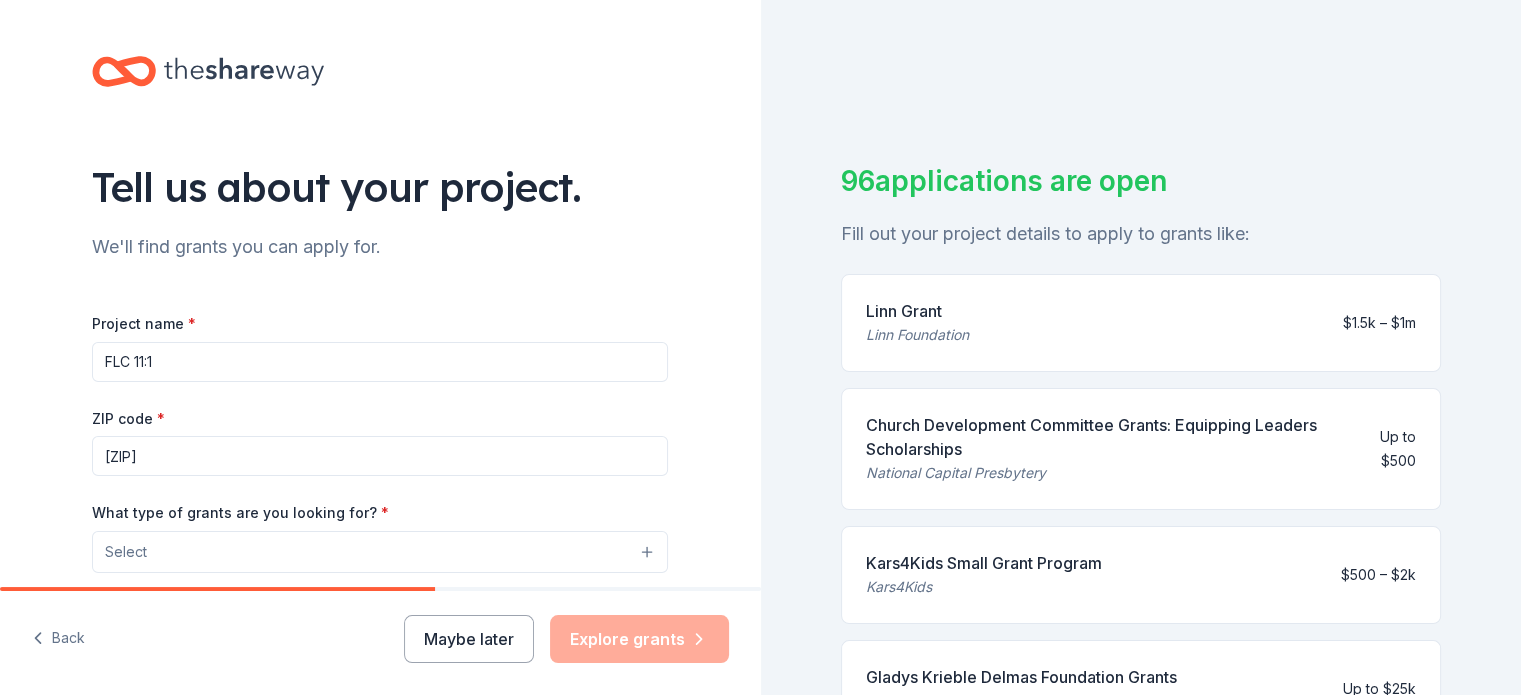type on "FLC 11:1" 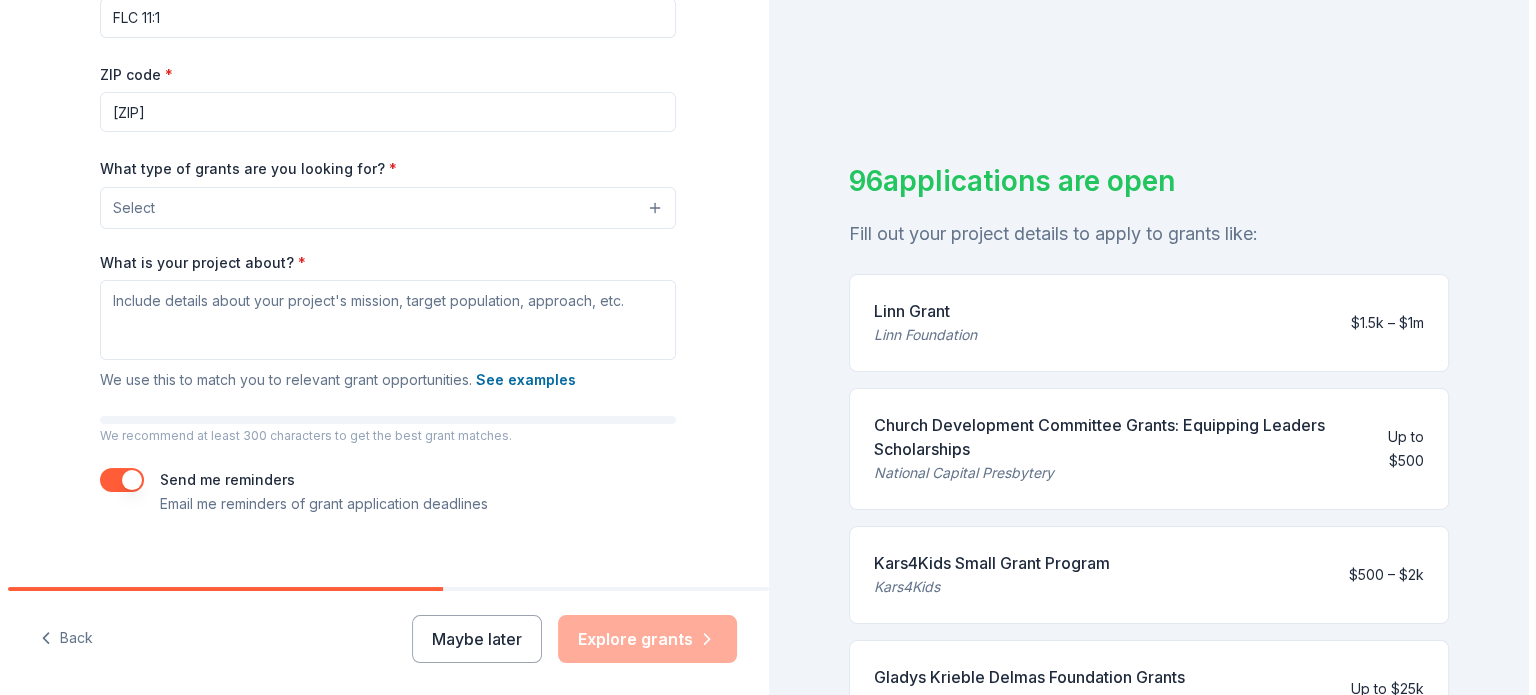 scroll, scrollTop: 369, scrollLeft: 0, axis: vertical 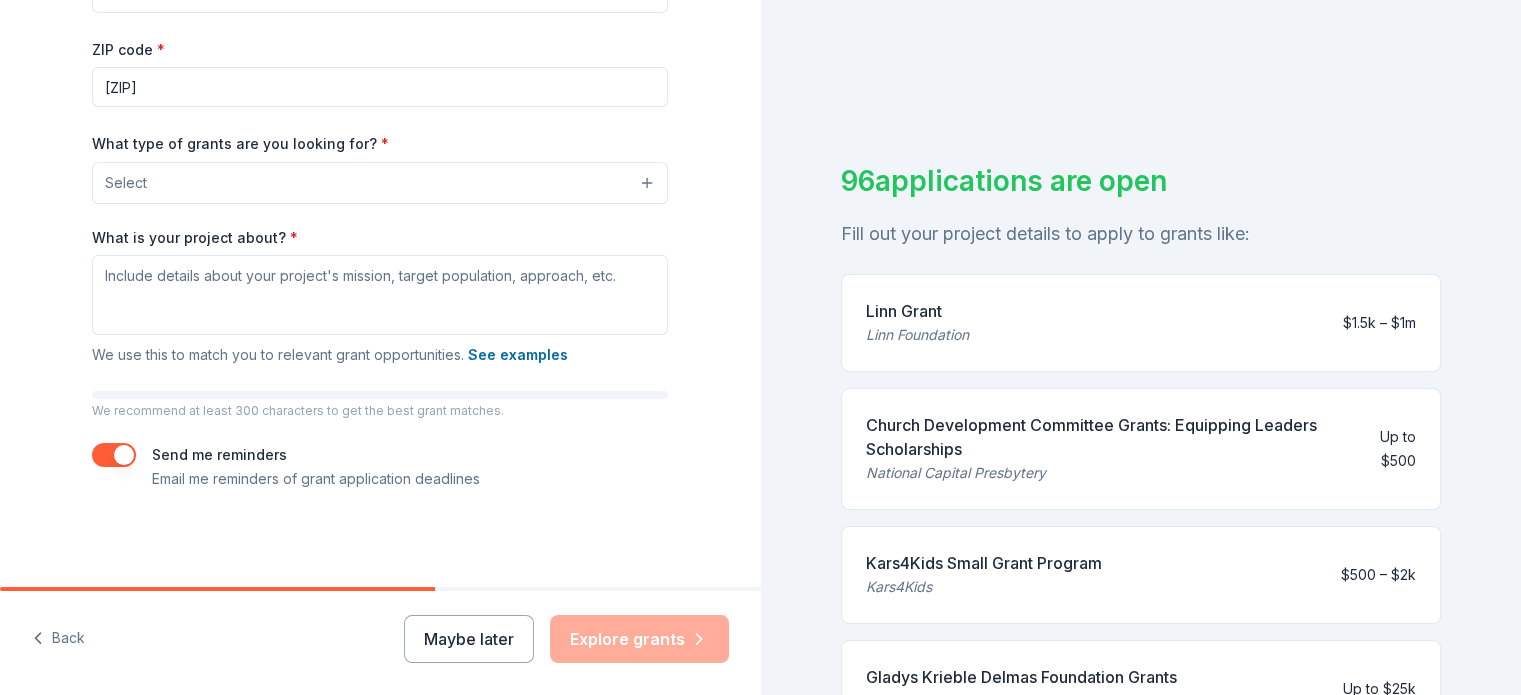 click on "Select" at bounding box center [126, 183] 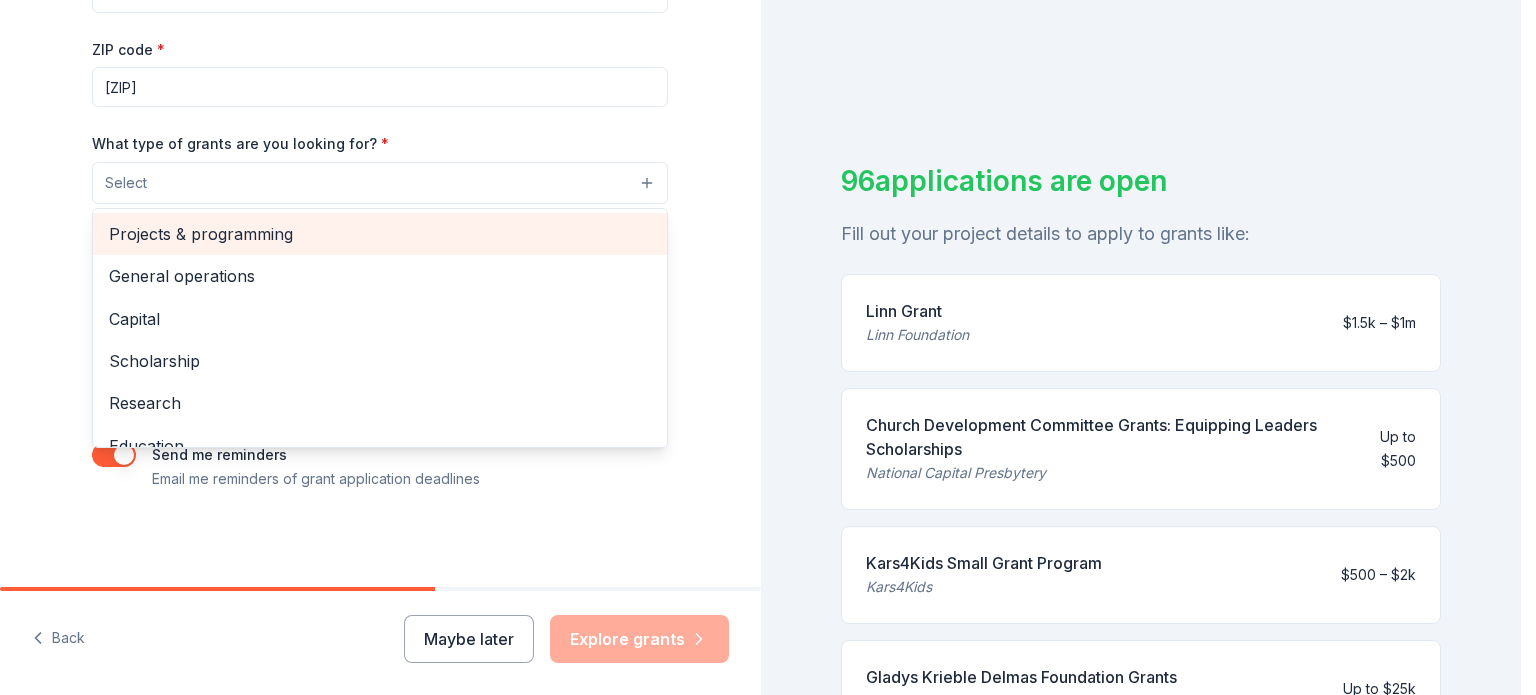 click on "Projects & programming" at bounding box center (380, 234) 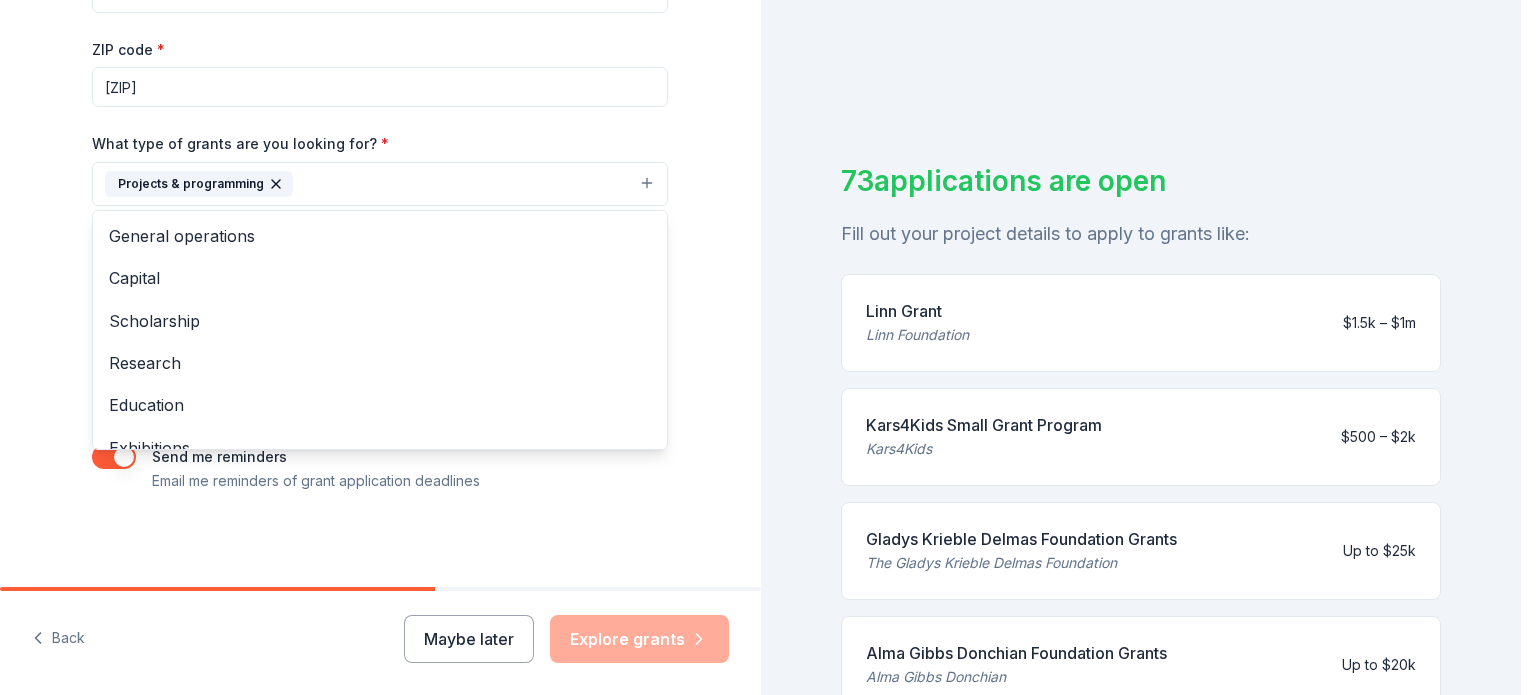 click on "Tell us about your project. We'll find grants you can apply for. Project name * FLC 11:1 ZIP code * [ZIP] What type of grants are you looking for? * Projects & programming General operations Capital Scholarship Research Education Exhibitions Conference Training and capacity building Fellowship Other What is your project about? * We use this to match you to relevant grant opportunities. See examples We recommend at least 300 characters to get the best grant matches. Send me reminders Email me reminders of grant application deadlines" at bounding box center (380, 110) 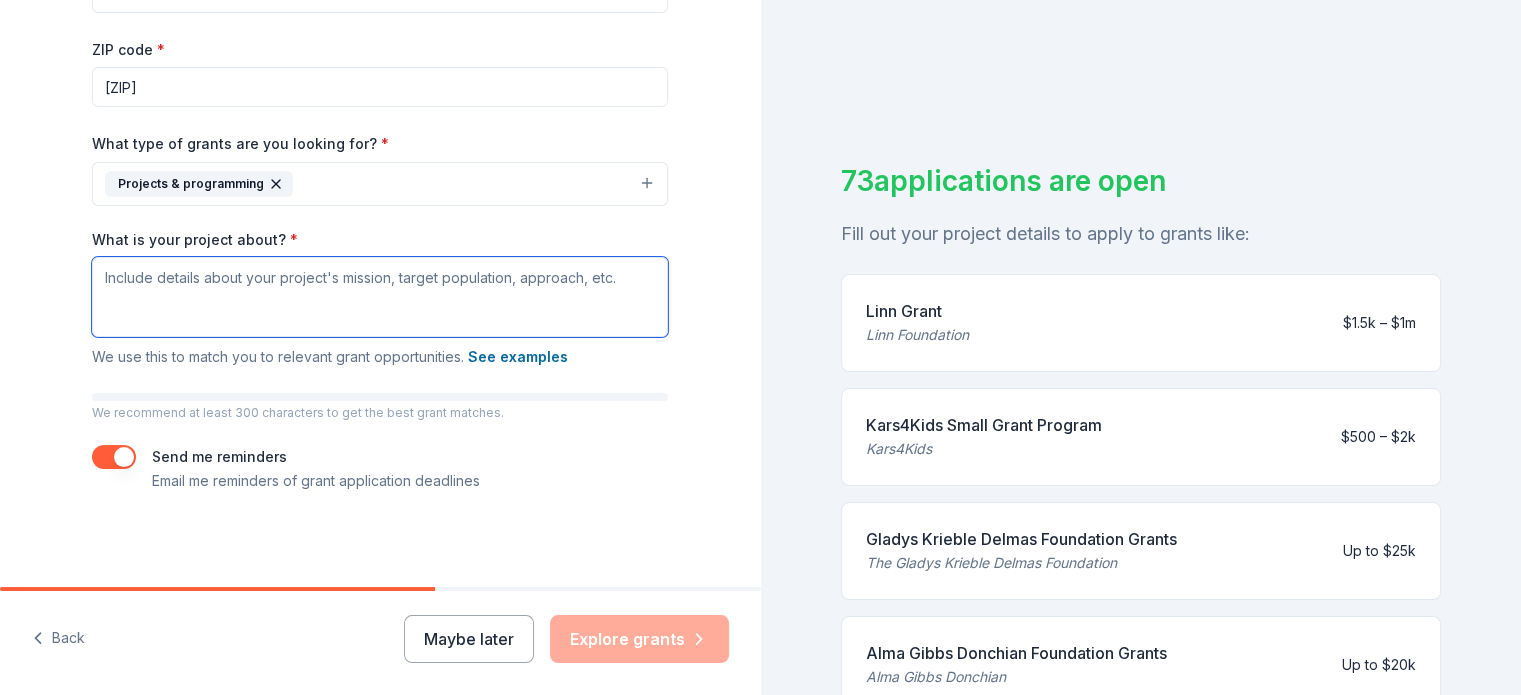 click on "What is your project about? *" at bounding box center (380, 297) 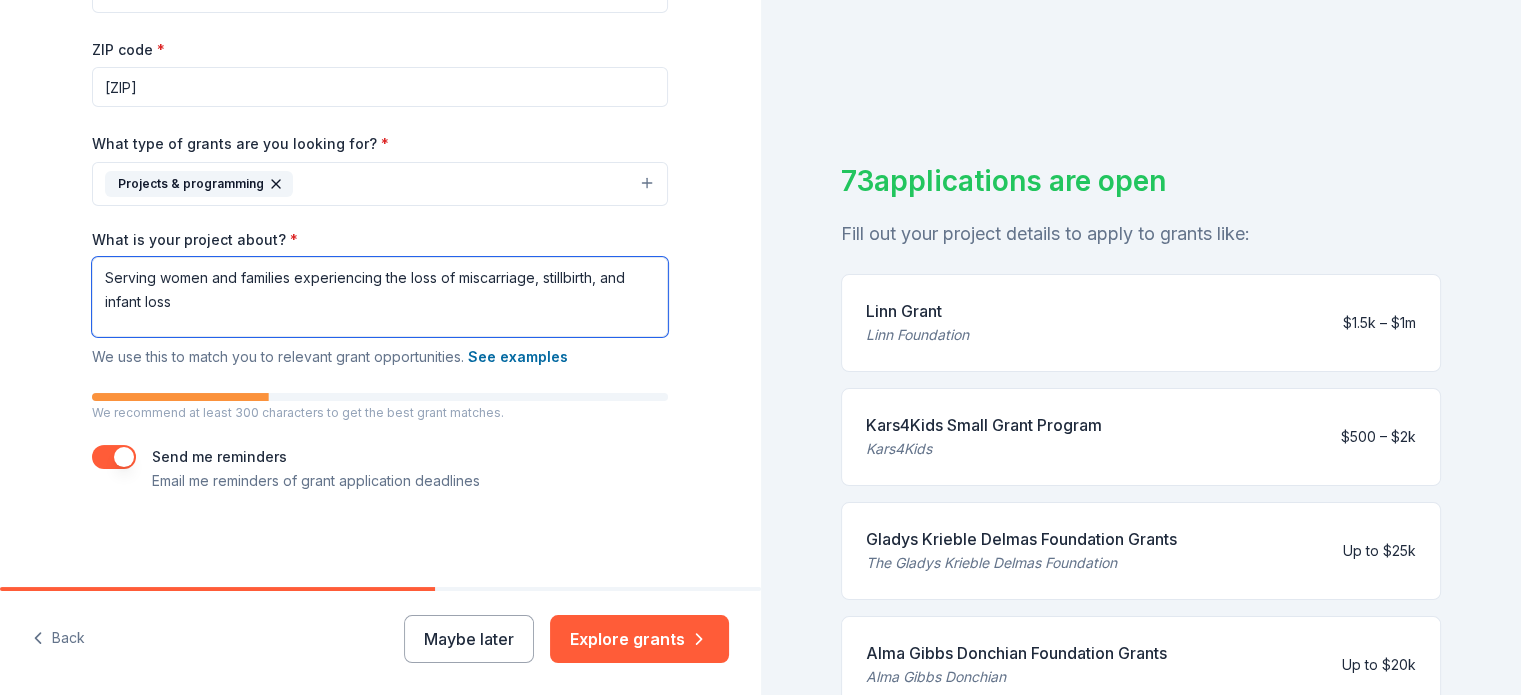 type on "Serving women and families experiencing the loss of miscarriage, stillbirth, and infant loss" 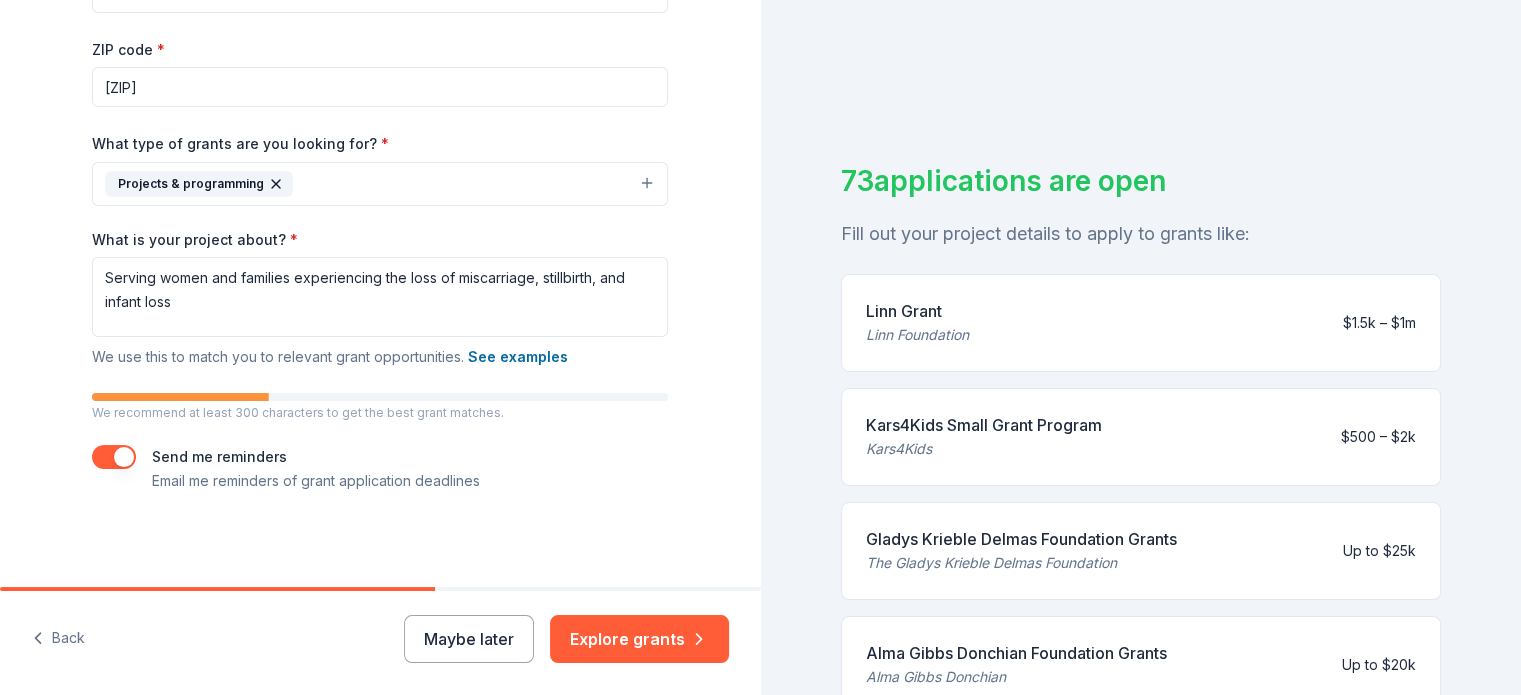 click at bounding box center (114, 457) 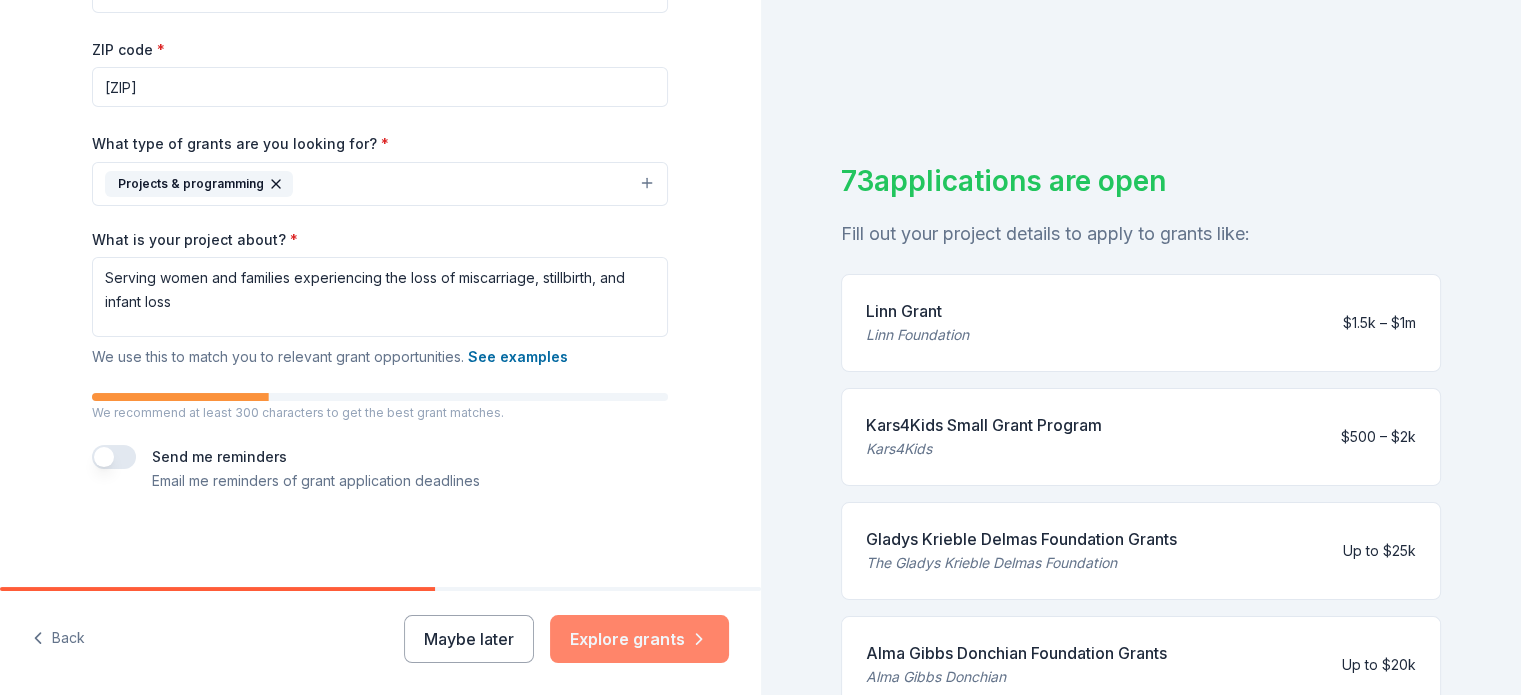 click on "Explore grants" at bounding box center [639, 639] 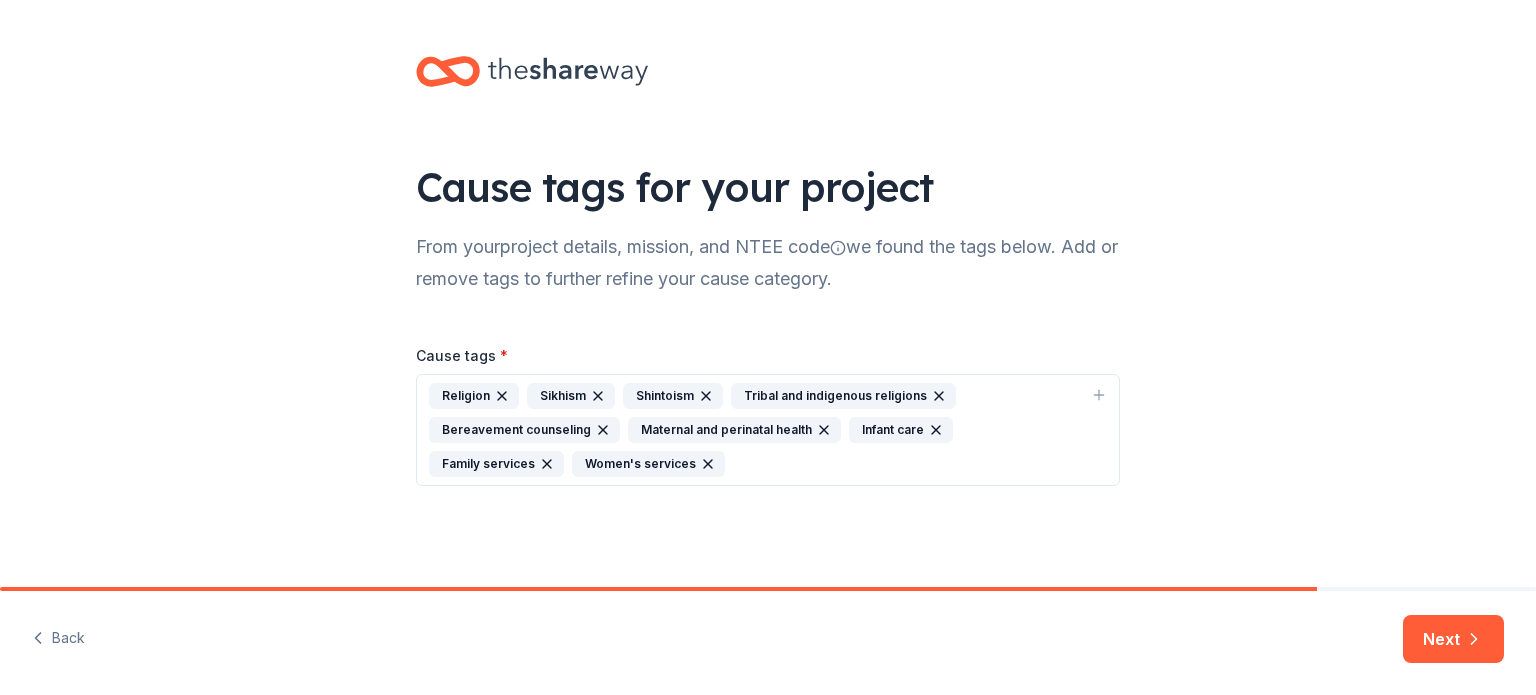click 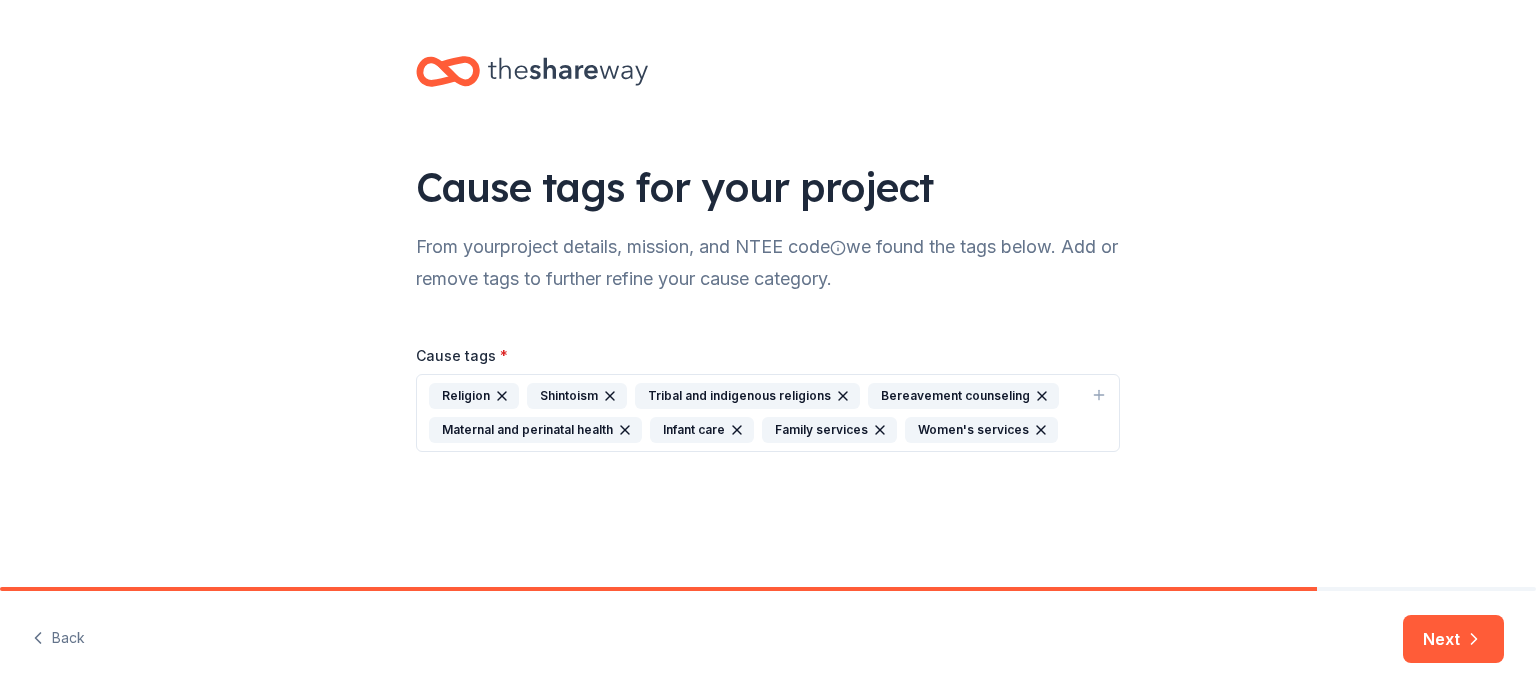 click 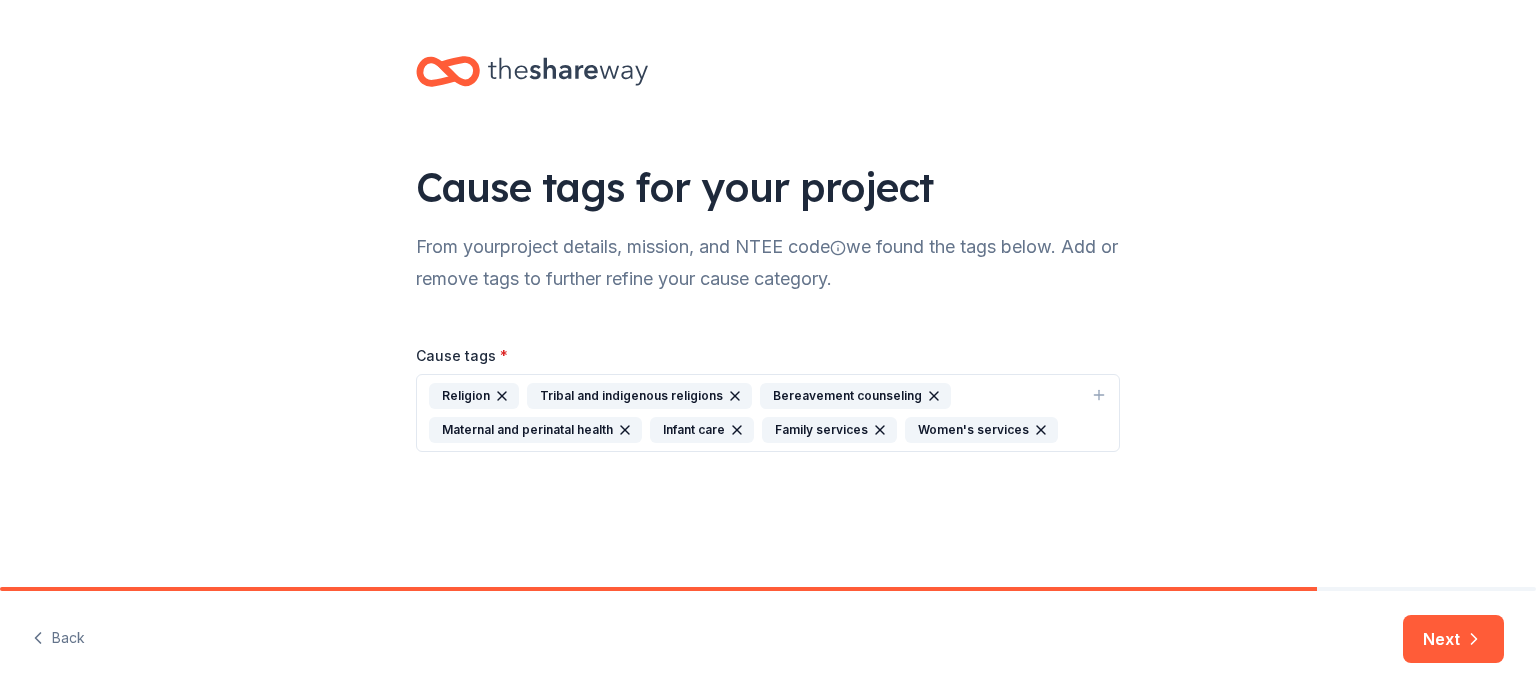 click 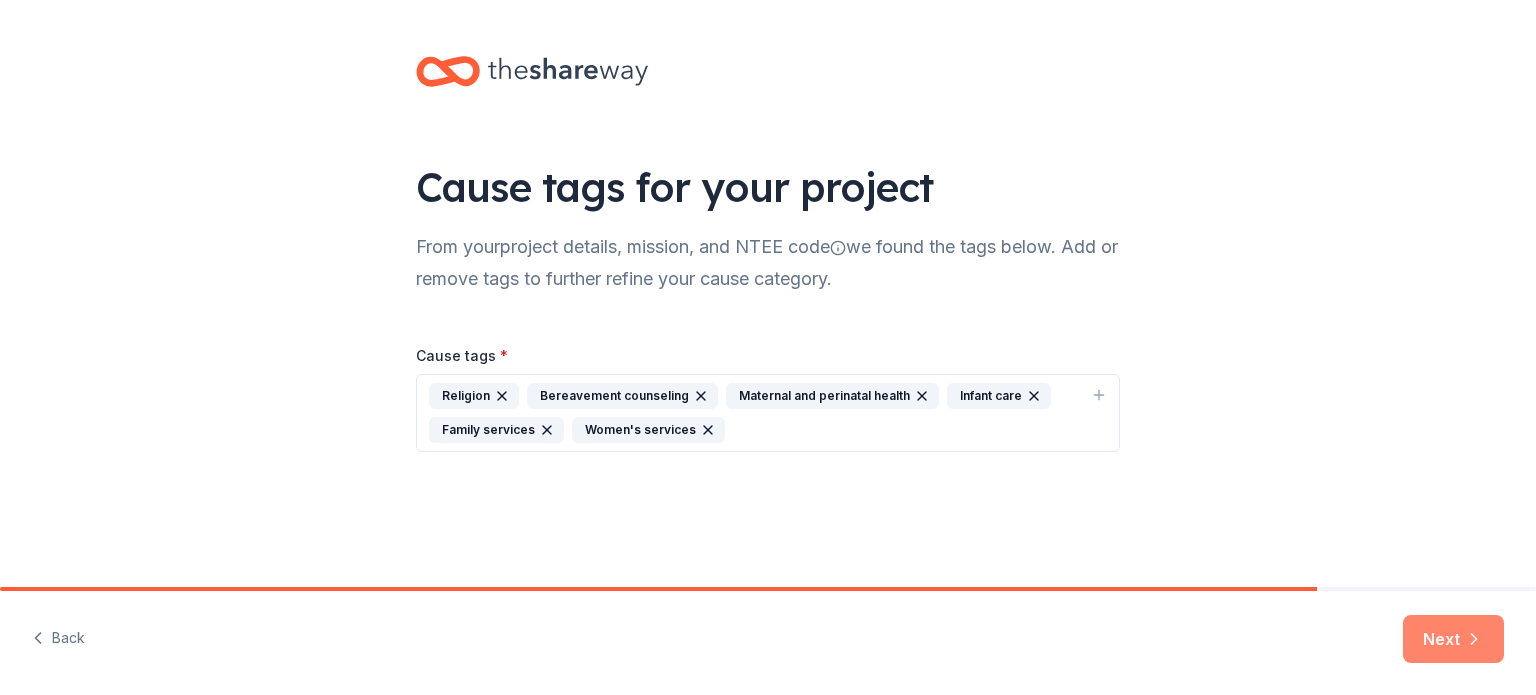 click on "Next" at bounding box center [1453, 639] 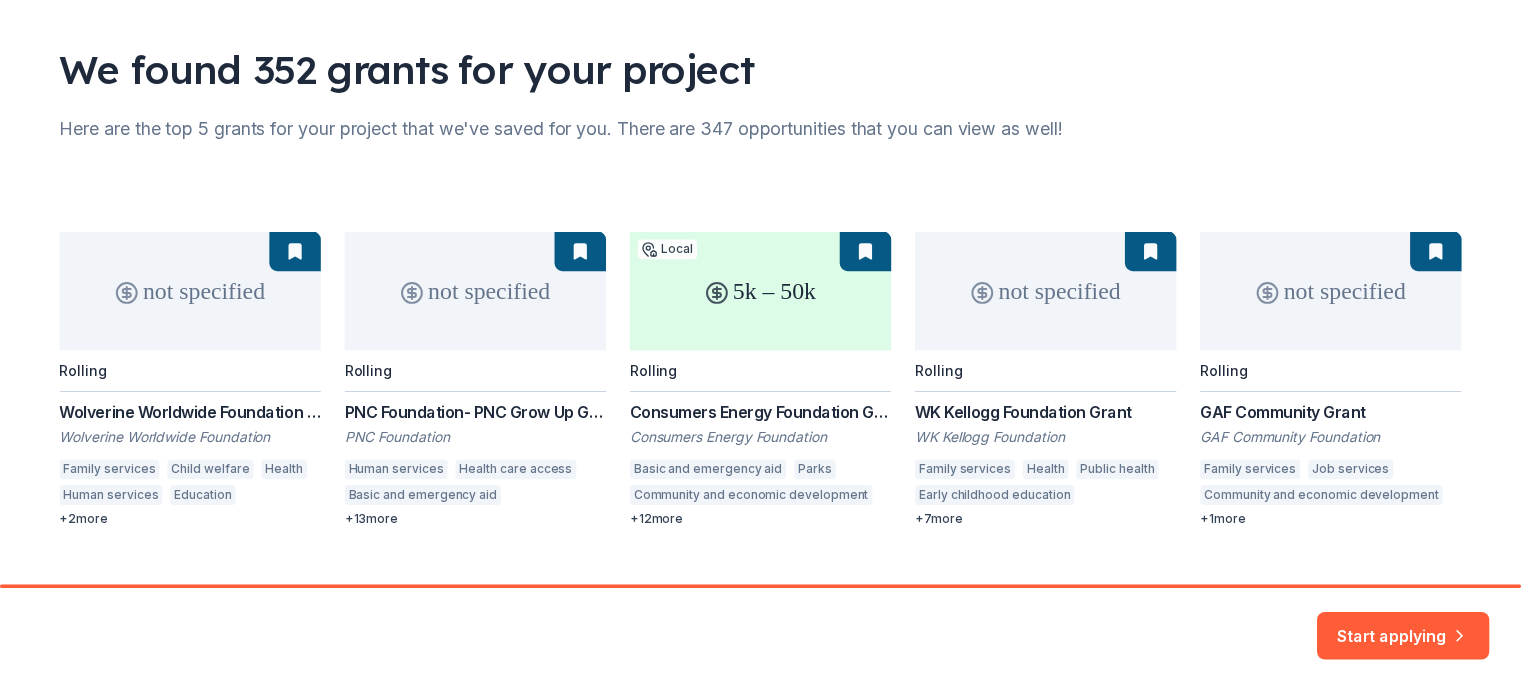 scroll, scrollTop: 158, scrollLeft: 0, axis: vertical 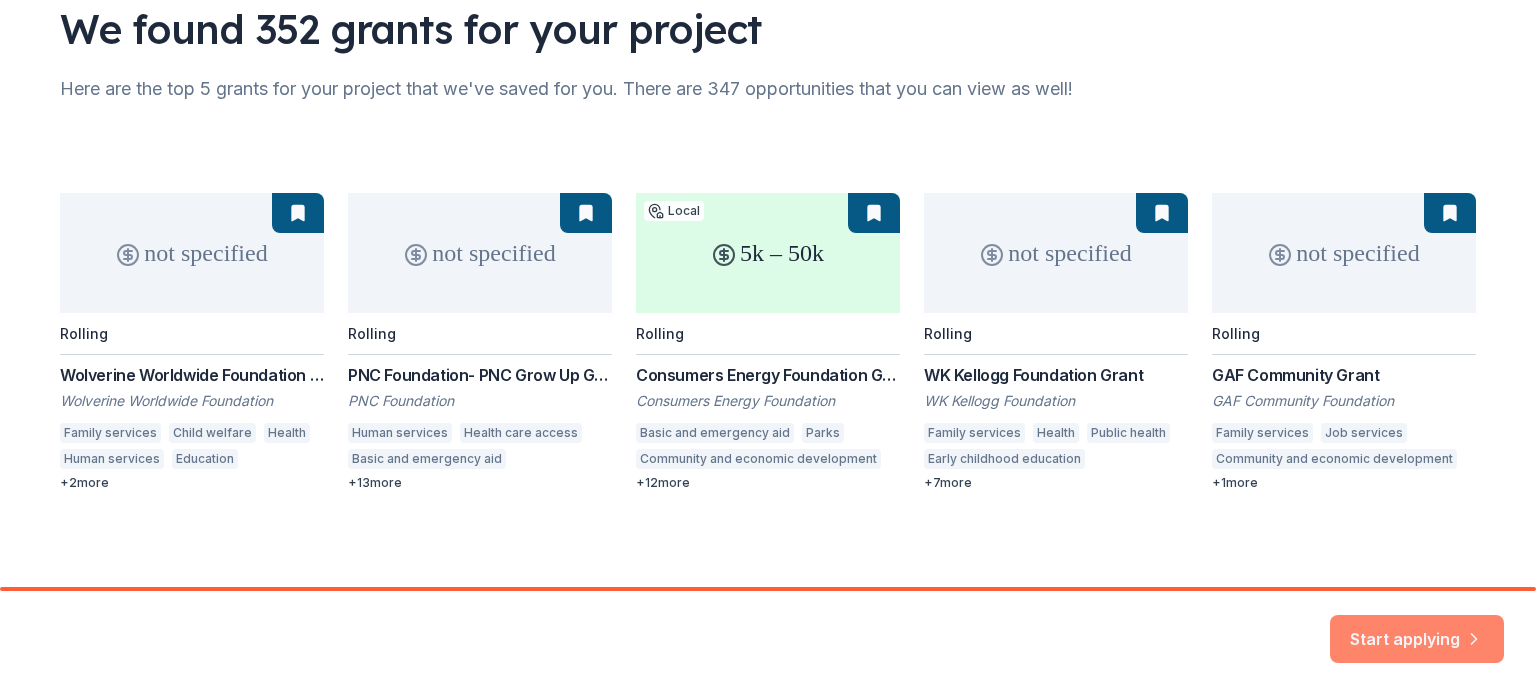 click on "Start applying" at bounding box center (1417, 627) 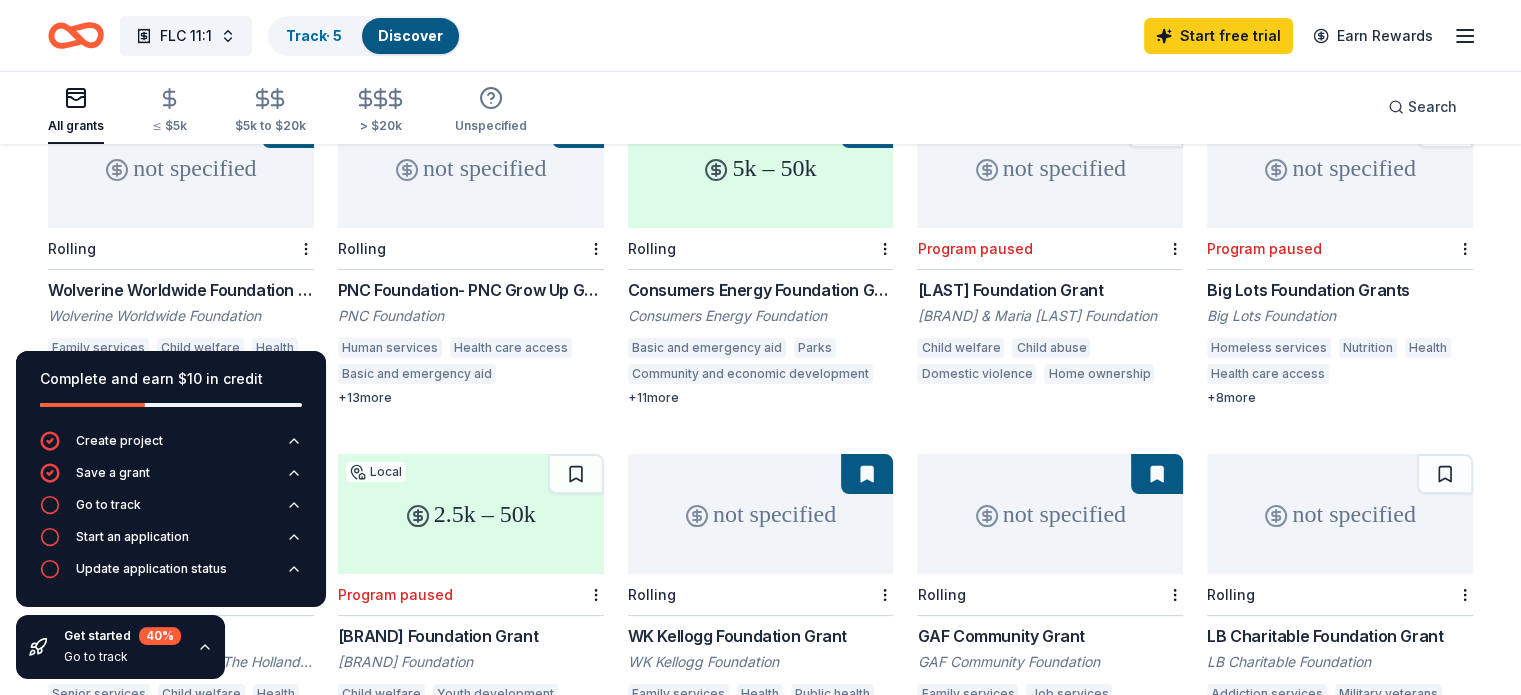 scroll, scrollTop: 283, scrollLeft: 0, axis: vertical 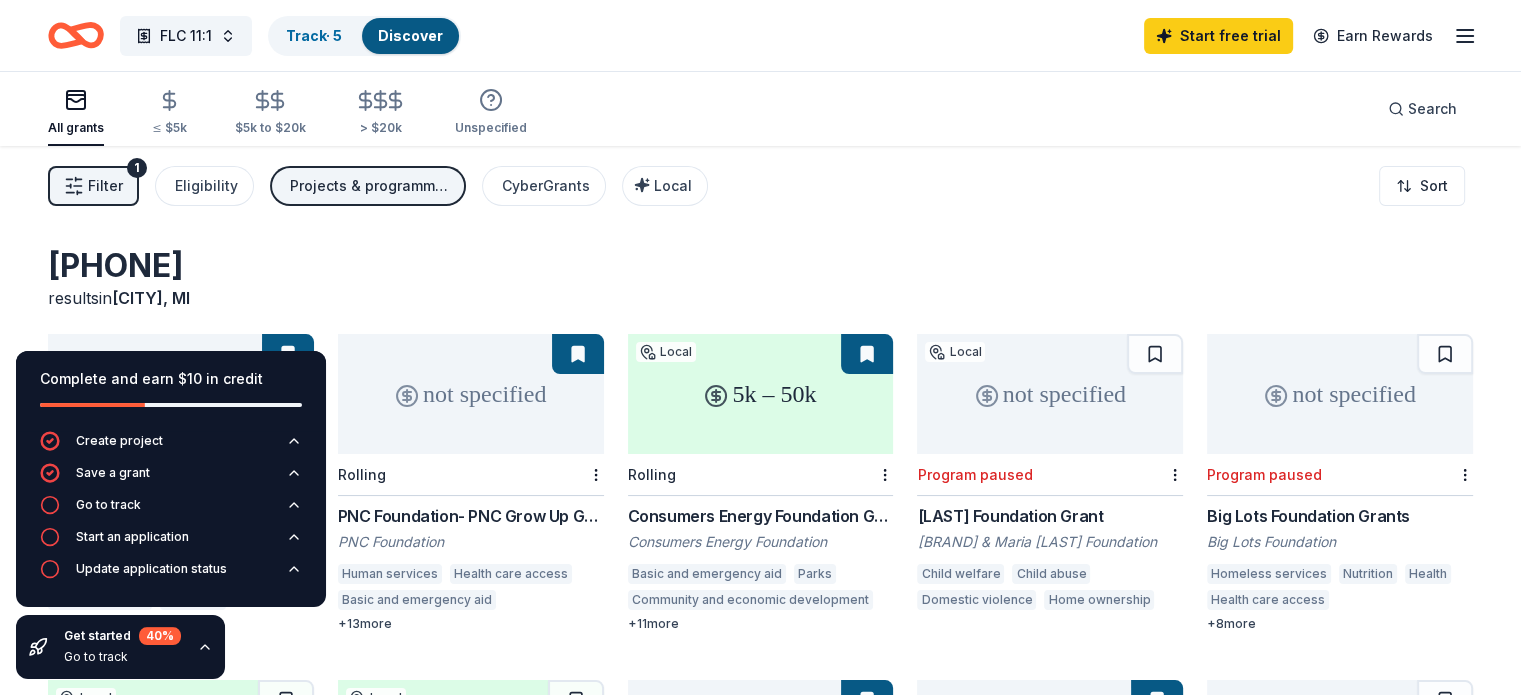 click 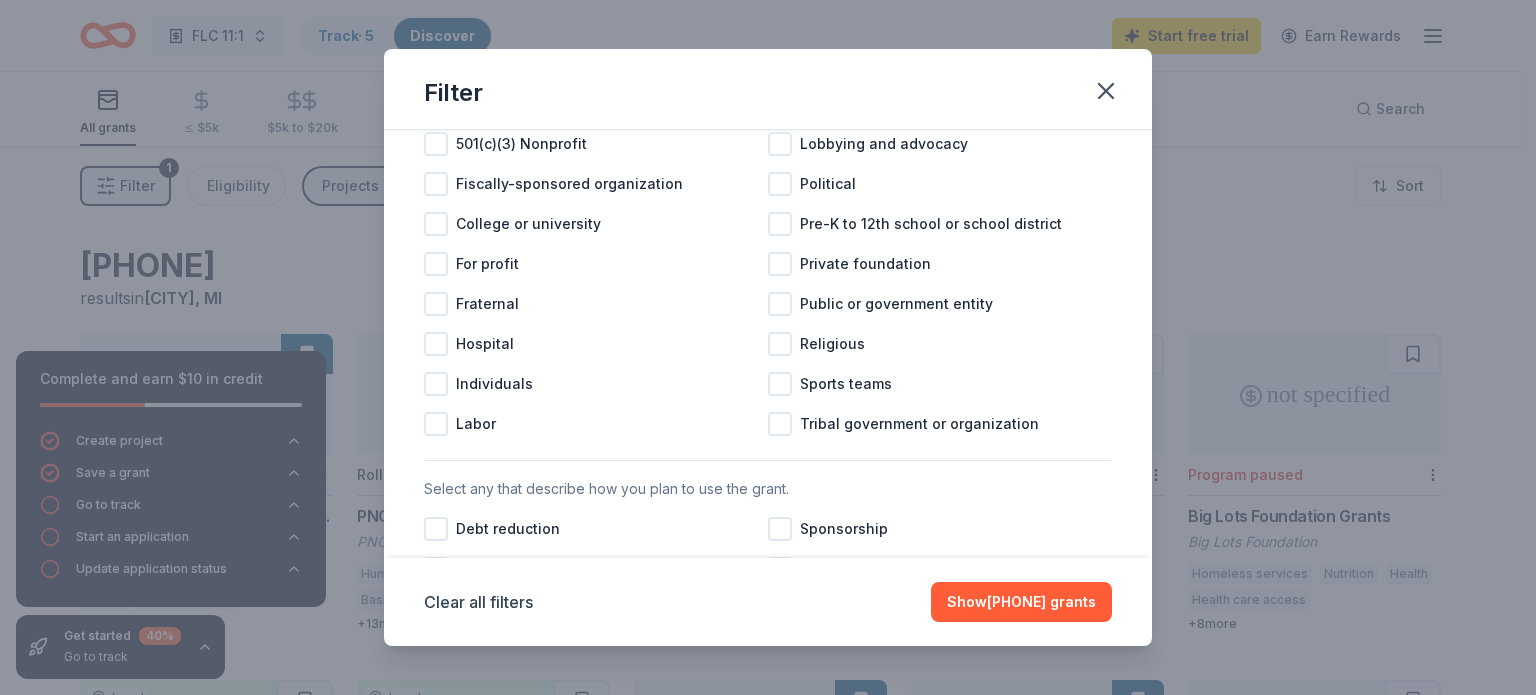 scroll, scrollTop: 295, scrollLeft: 0, axis: vertical 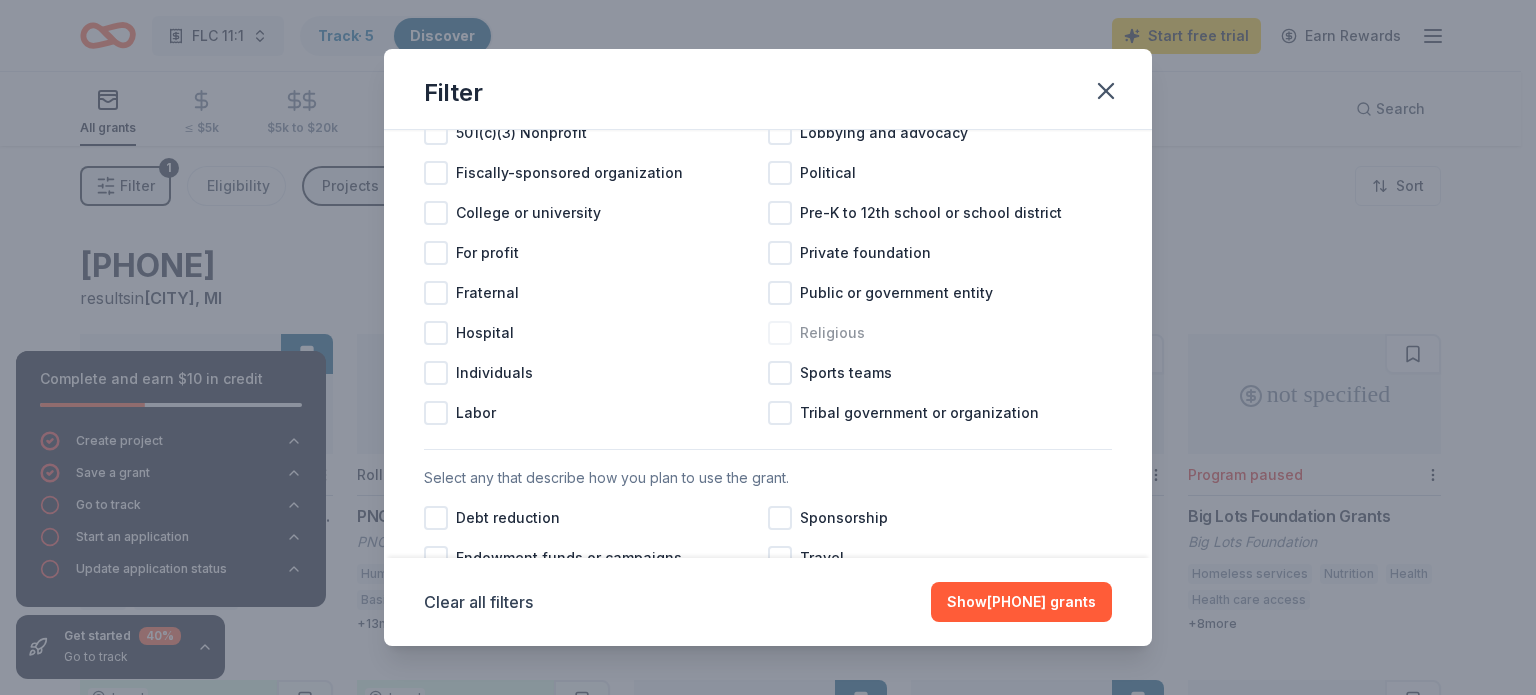 click at bounding box center [780, 333] 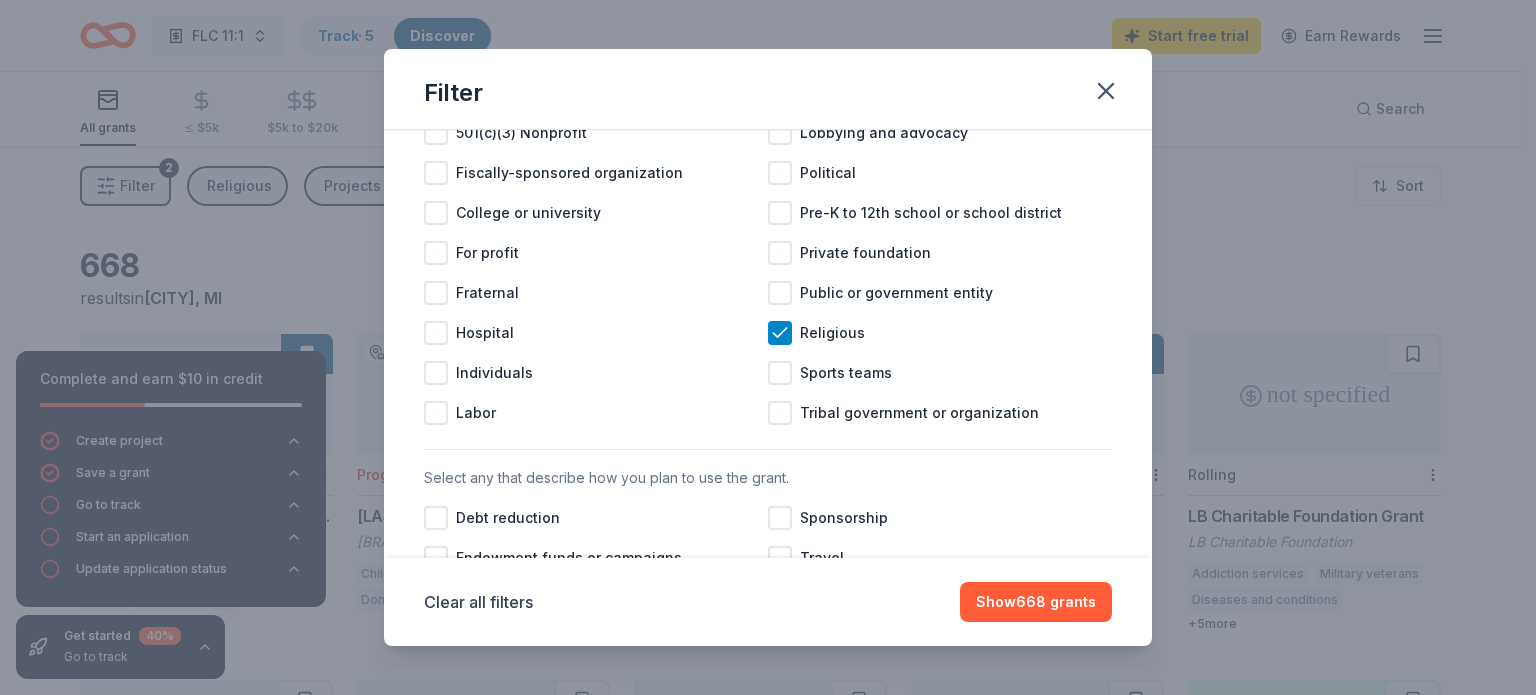 scroll, scrollTop: 96, scrollLeft: 0, axis: vertical 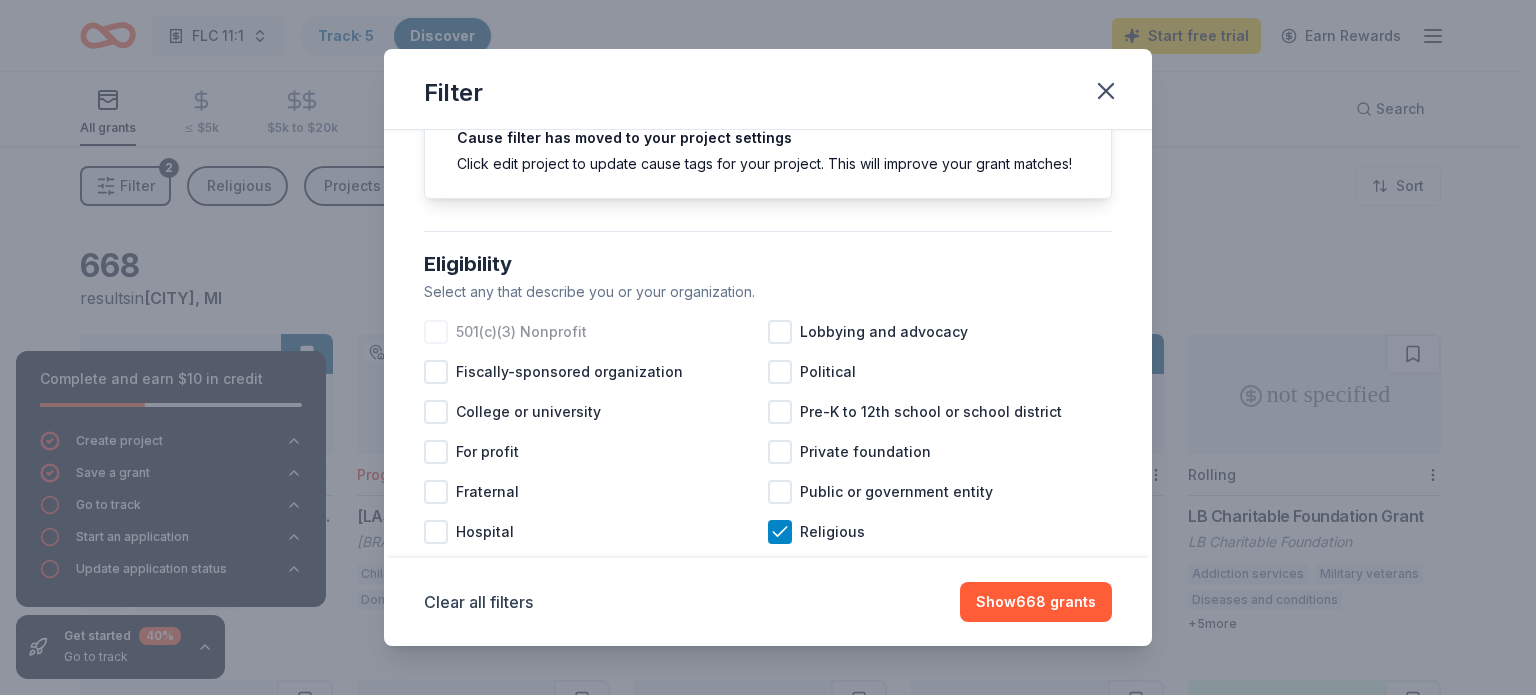 click at bounding box center (436, 332) 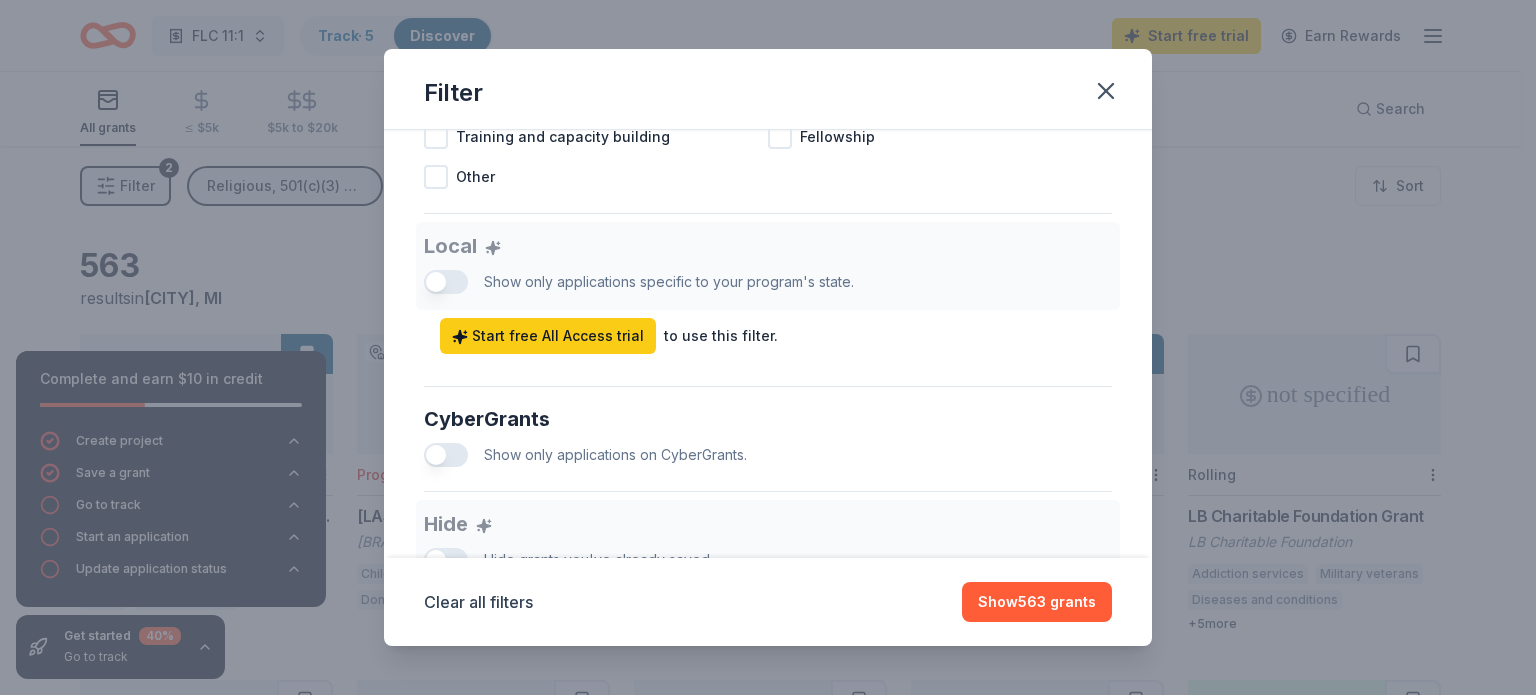 scroll, scrollTop: 1068, scrollLeft: 0, axis: vertical 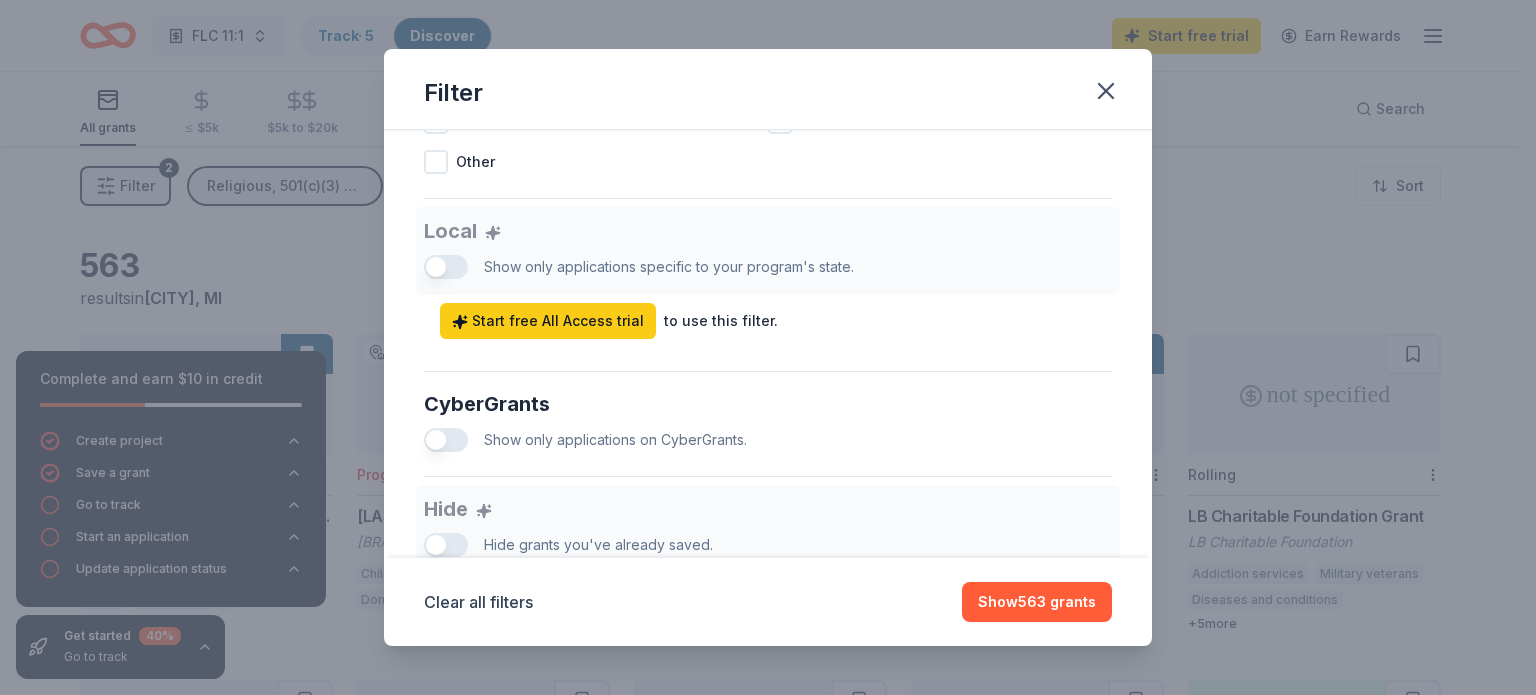 click on "Local Show only applications specific to your program's state.   Start free All Access trial to use this filter." at bounding box center (768, 273) 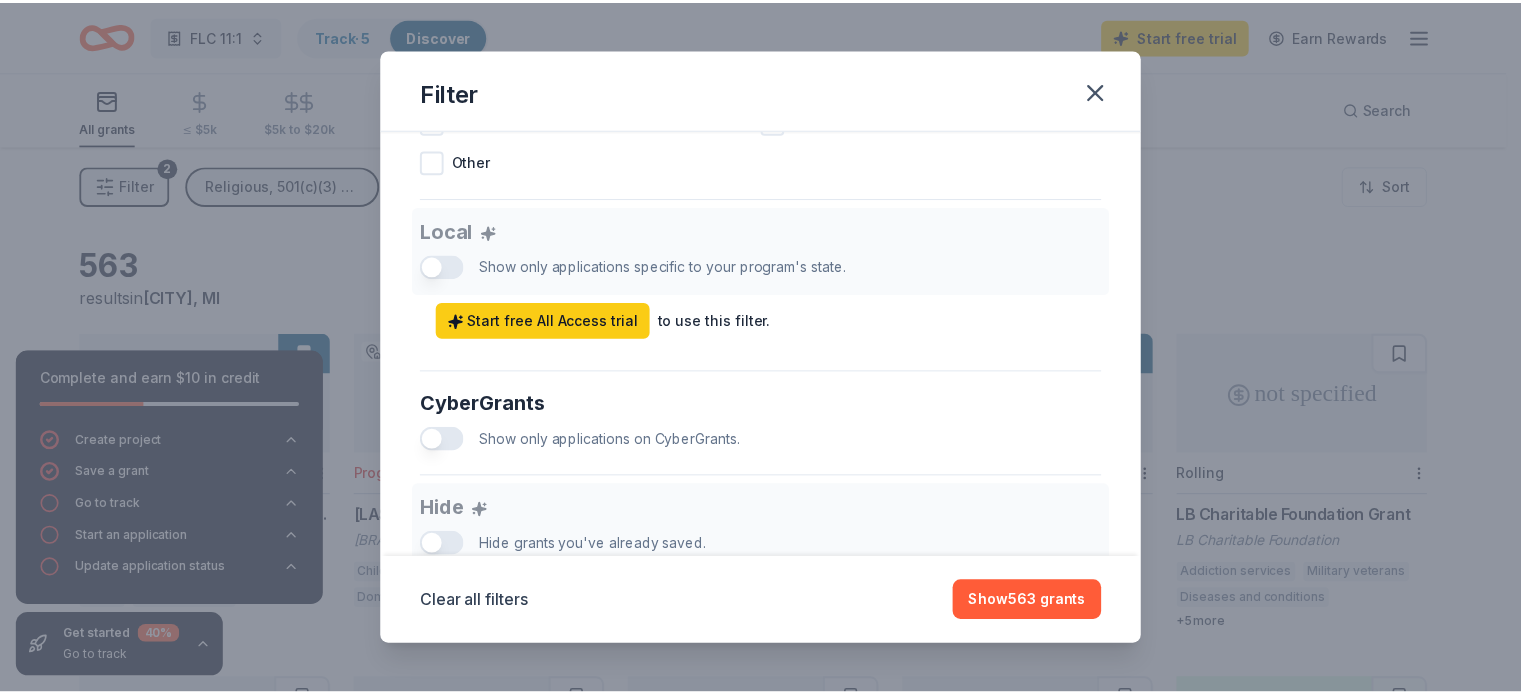 scroll, scrollTop: 1289, scrollLeft: 0, axis: vertical 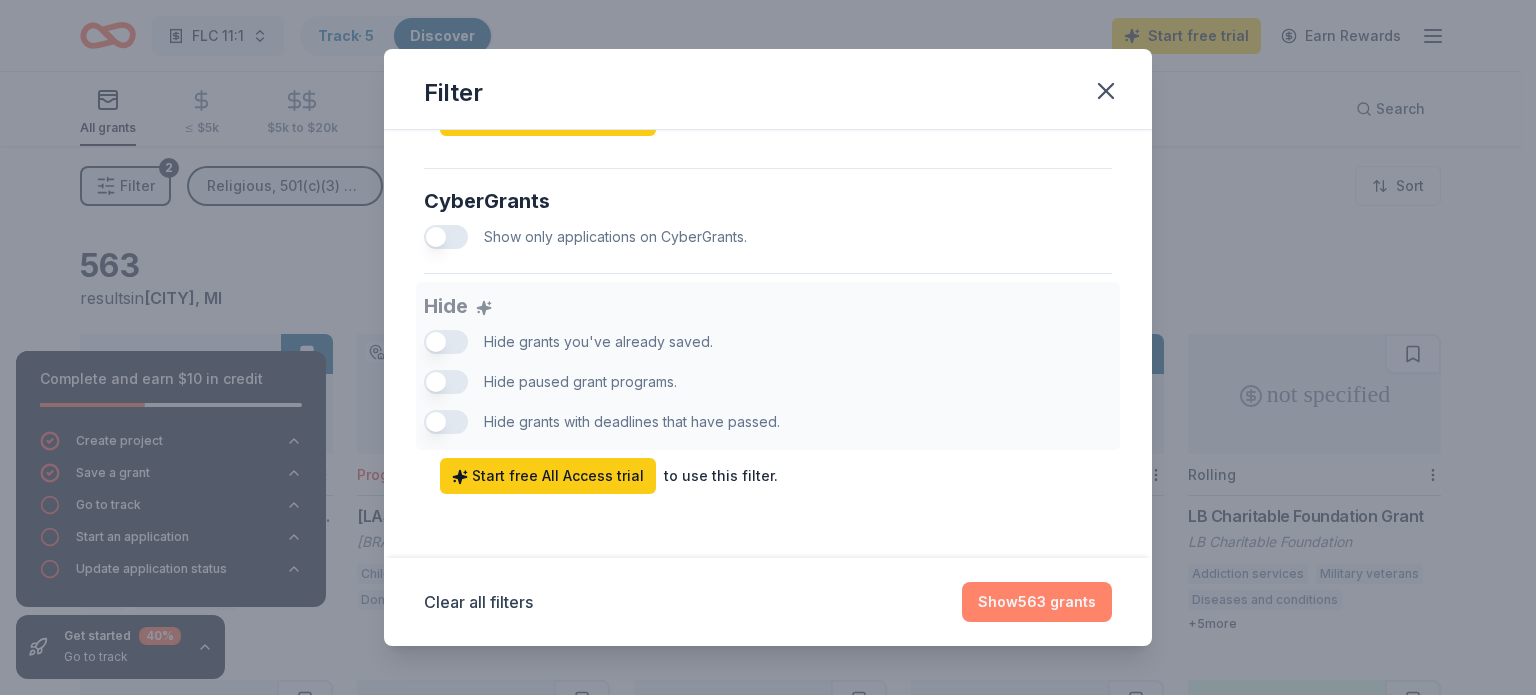 click on "Show 563 grants" at bounding box center (1037, 602) 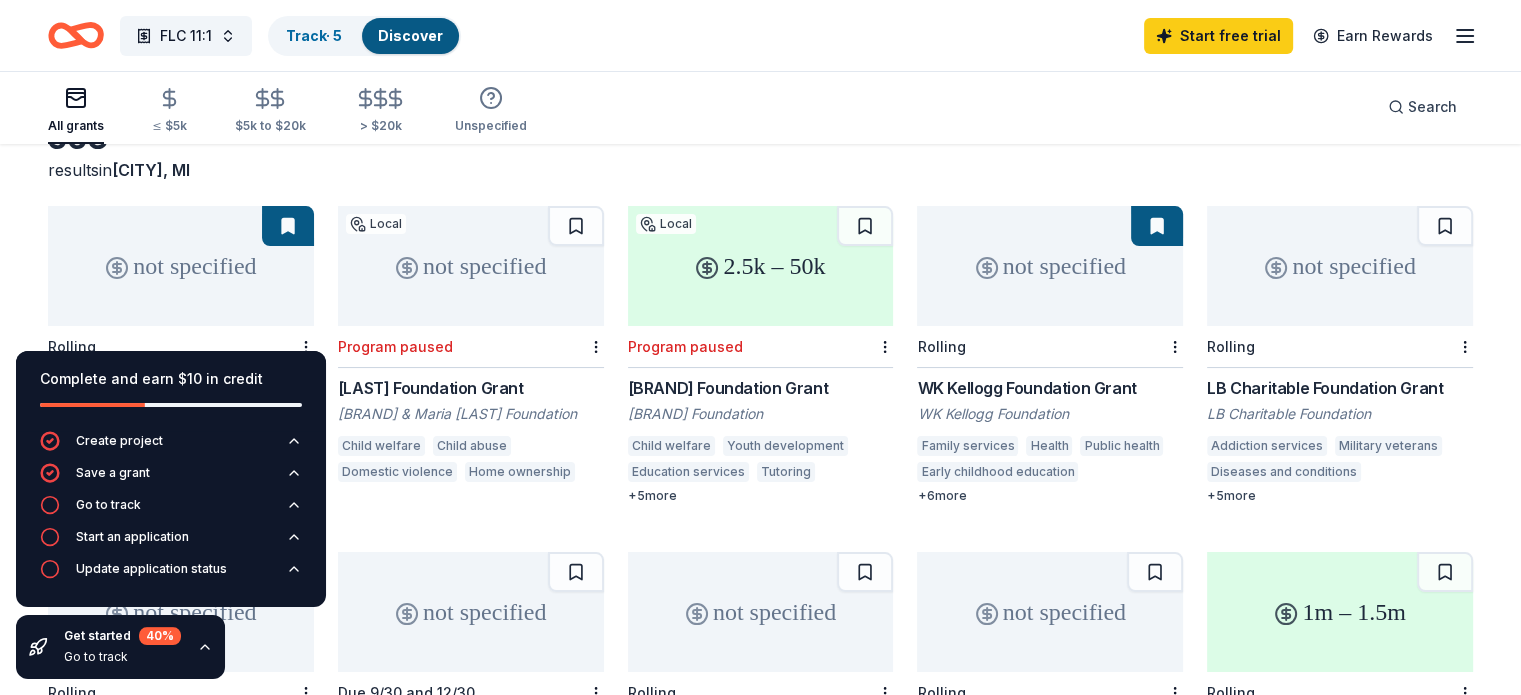 scroll, scrollTop: 137, scrollLeft: 0, axis: vertical 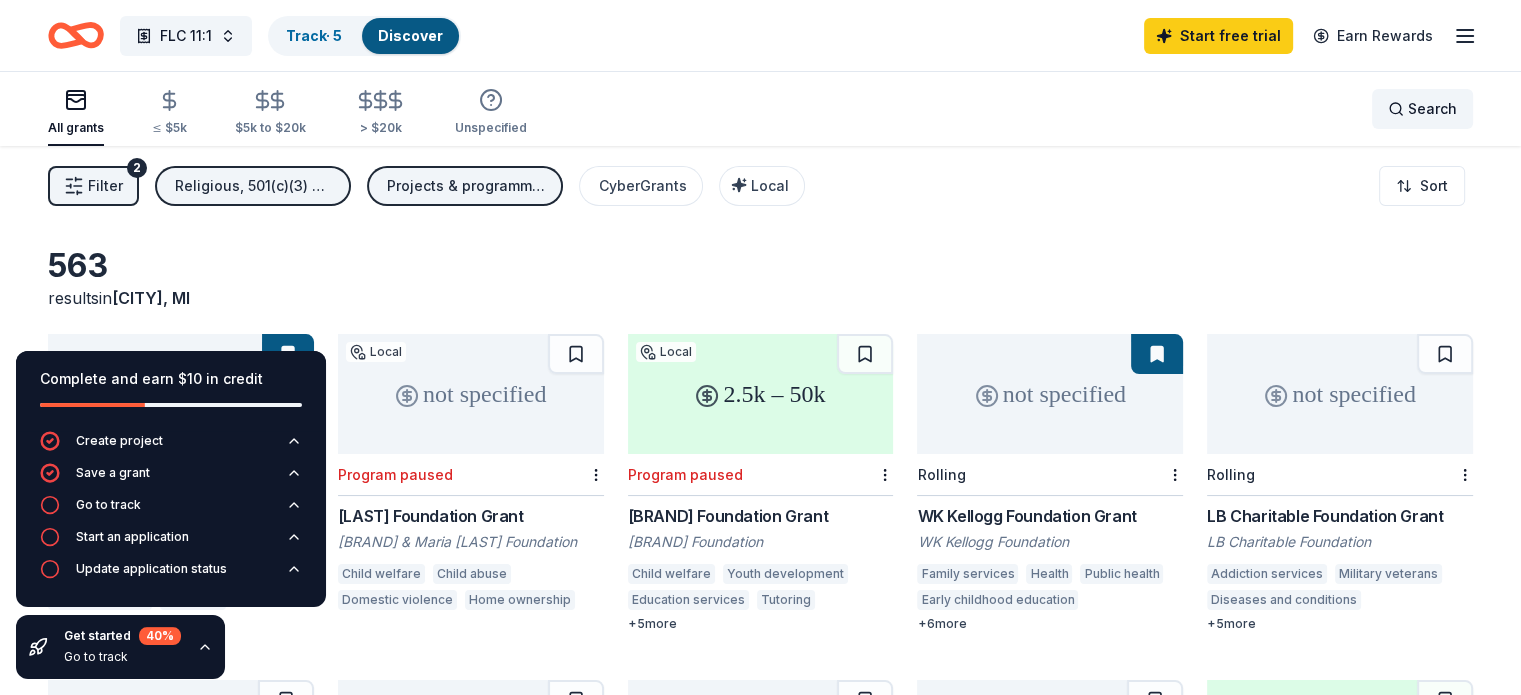 click on "Search" at bounding box center (1432, 109) 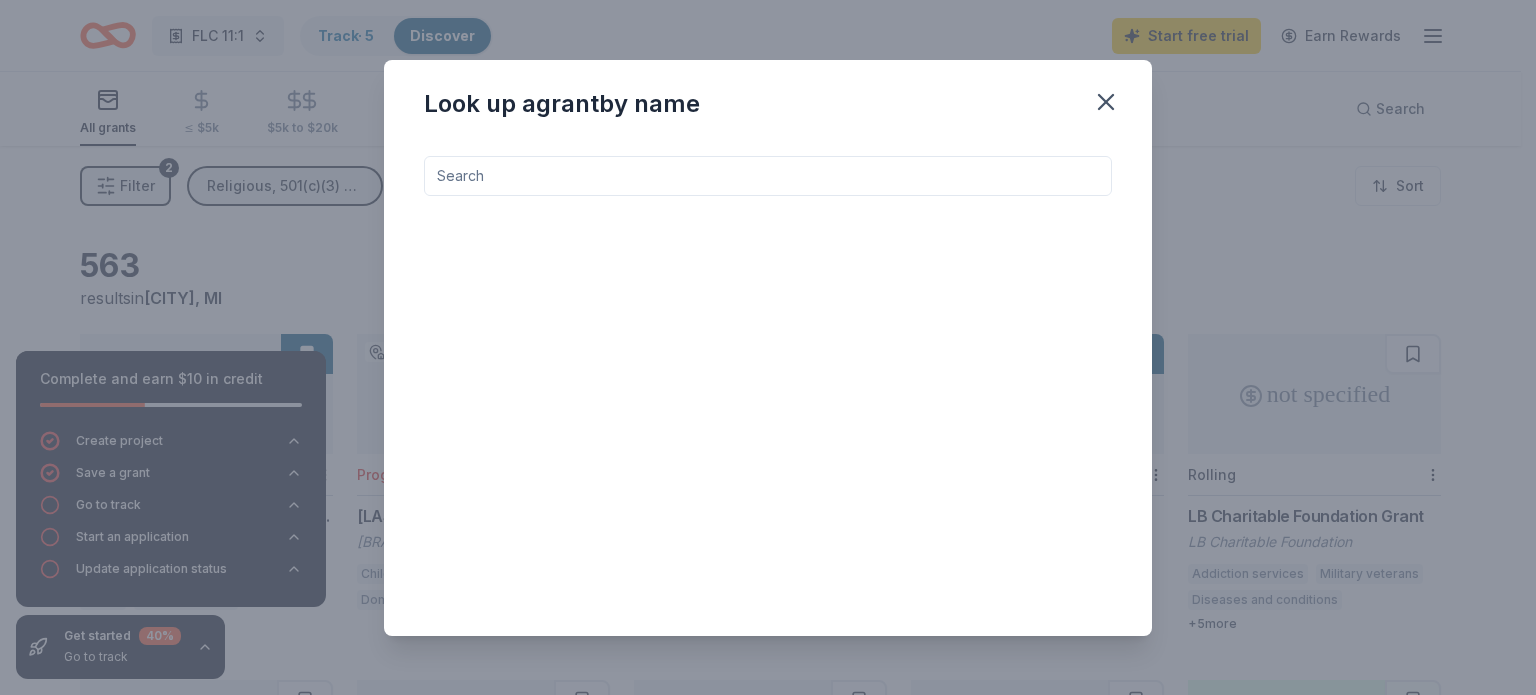 click at bounding box center (768, 176) 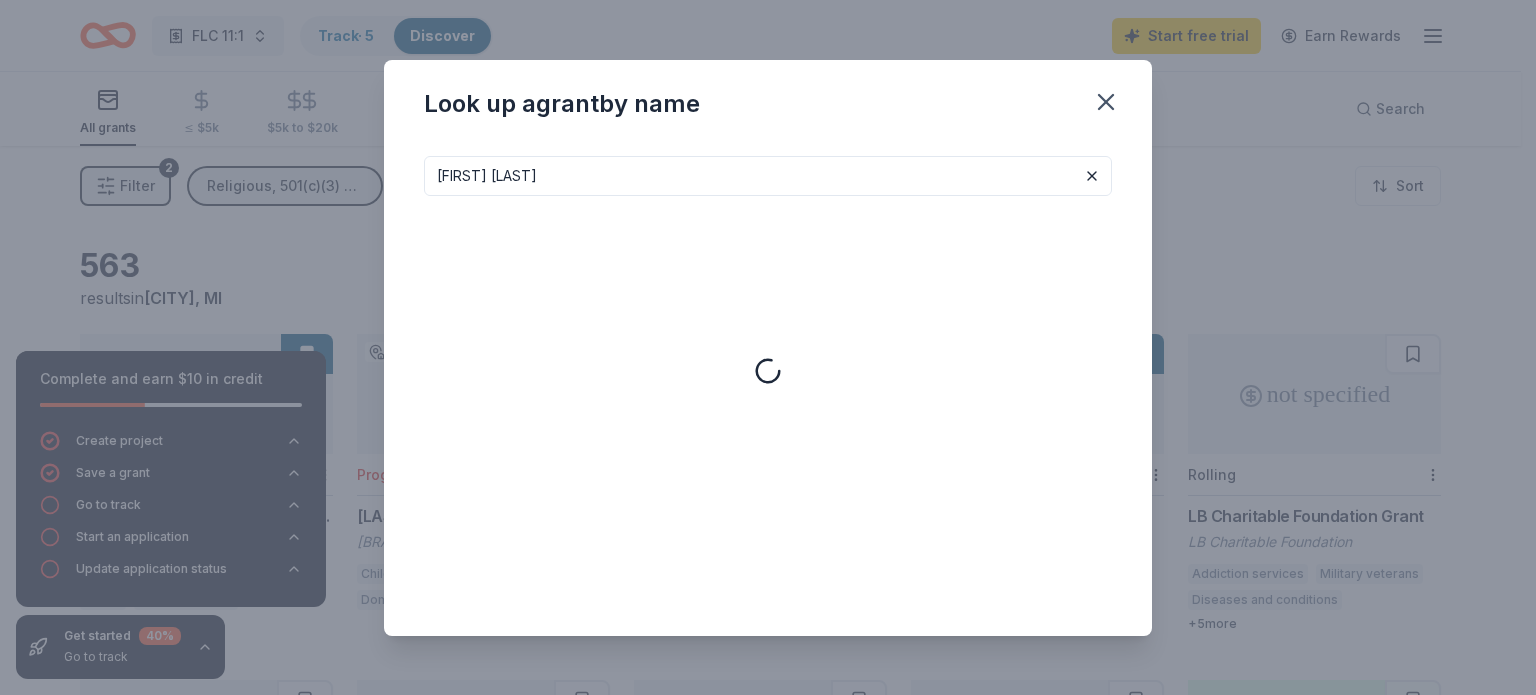 type on "[FIRST] [LAST]" 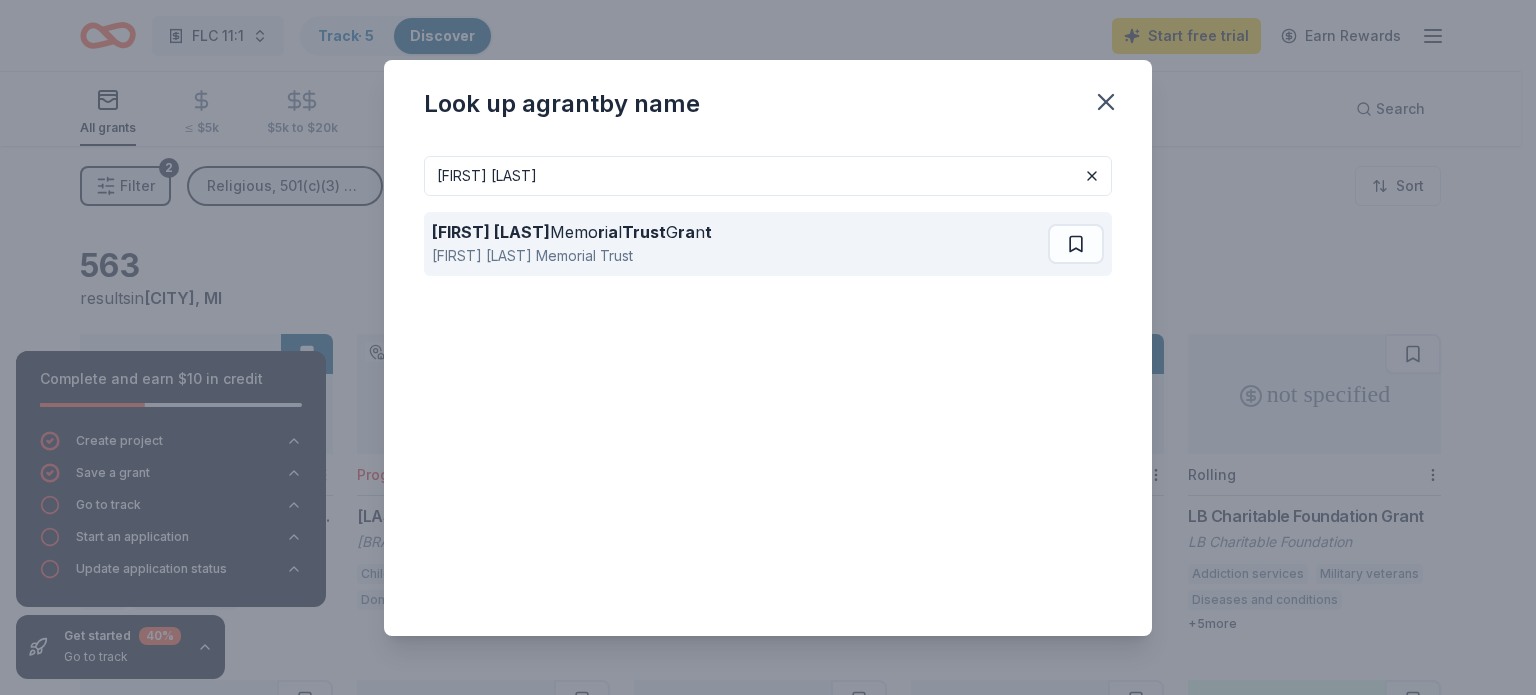 click on "[FIRST] [LAST] Memorial Trust" at bounding box center [572, 256] 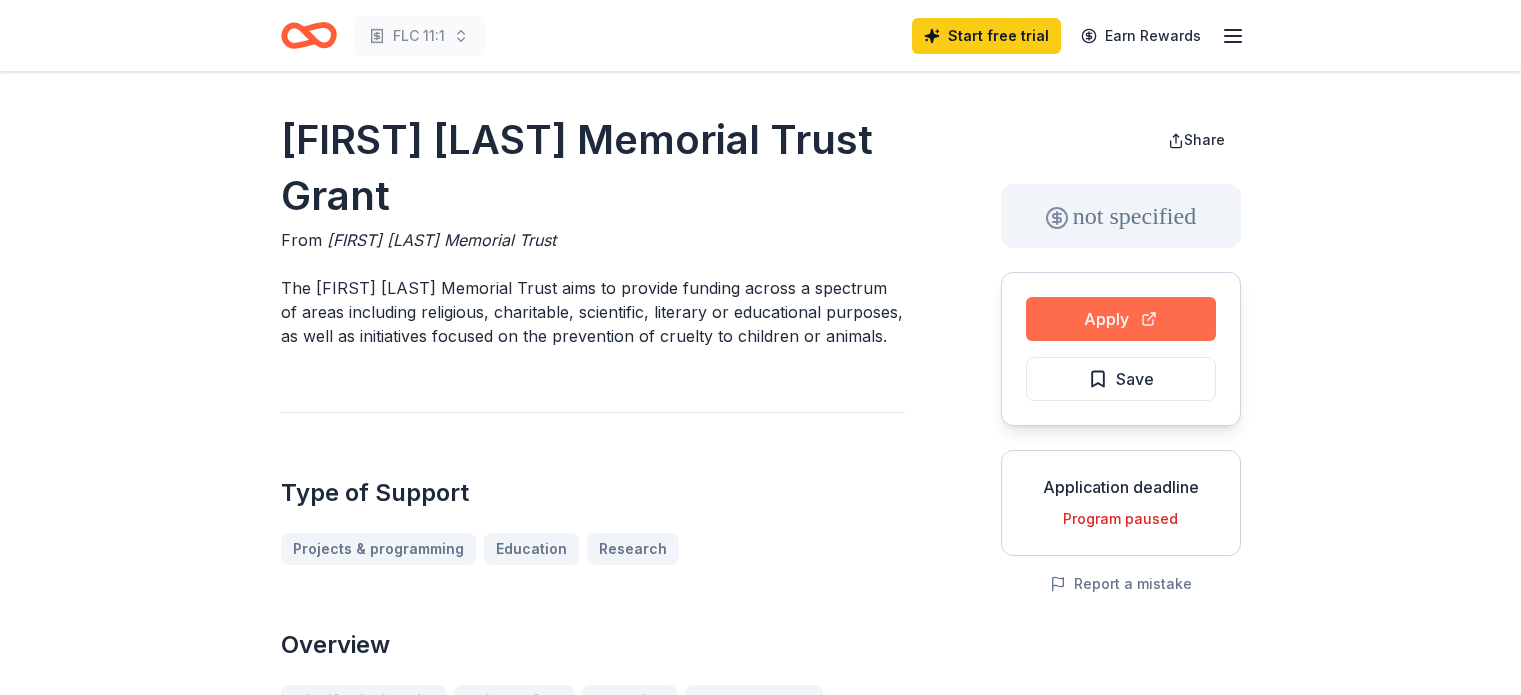scroll, scrollTop: 0, scrollLeft: 0, axis: both 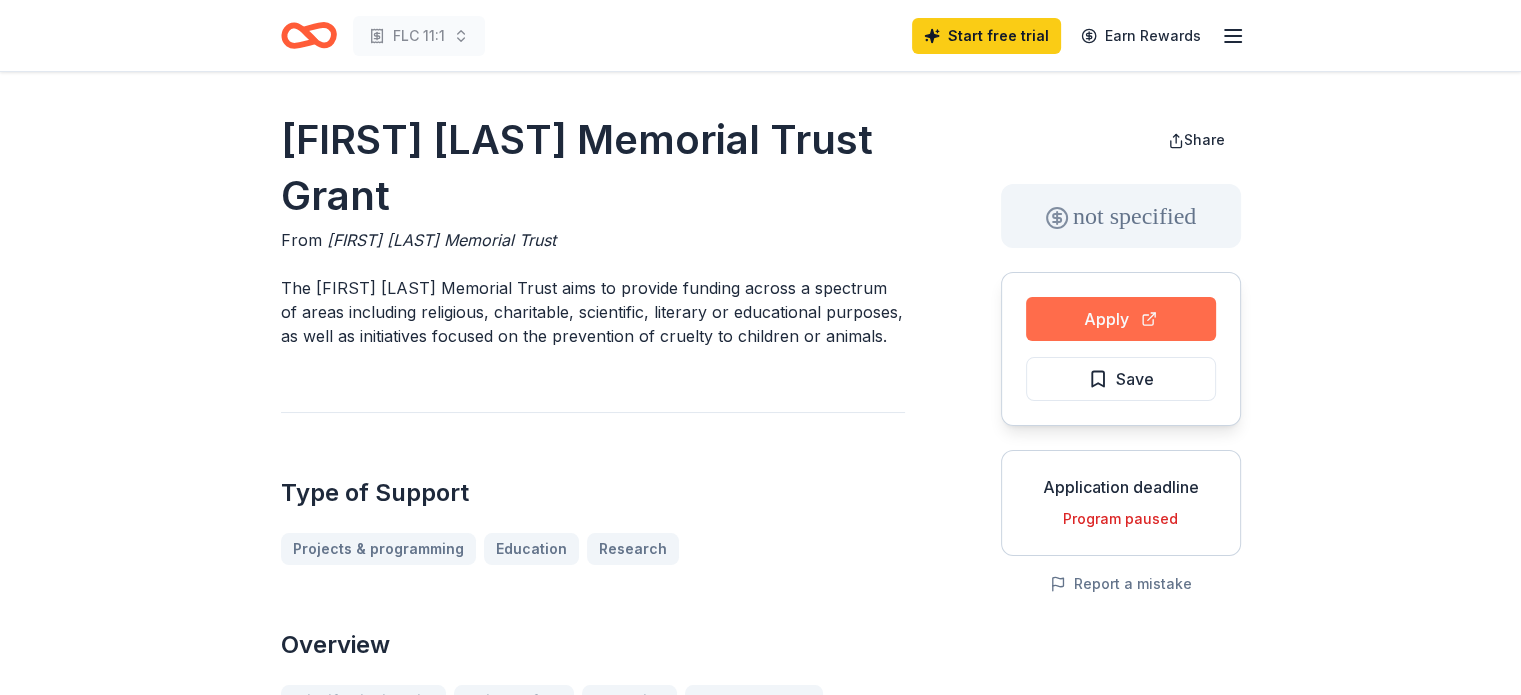 click on "Apply" at bounding box center (1121, 319) 